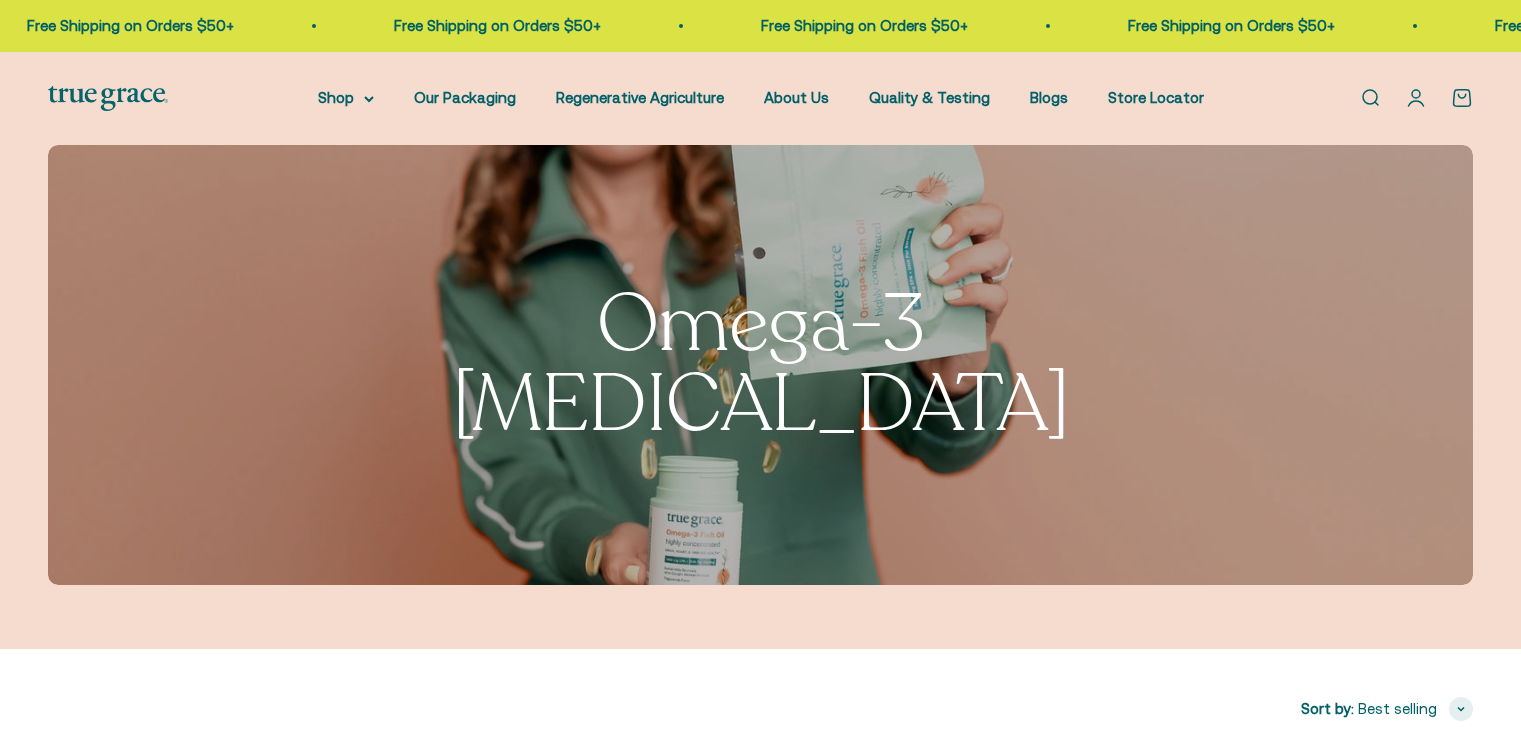 scroll, scrollTop: 0, scrollLeft: 0, axis: both 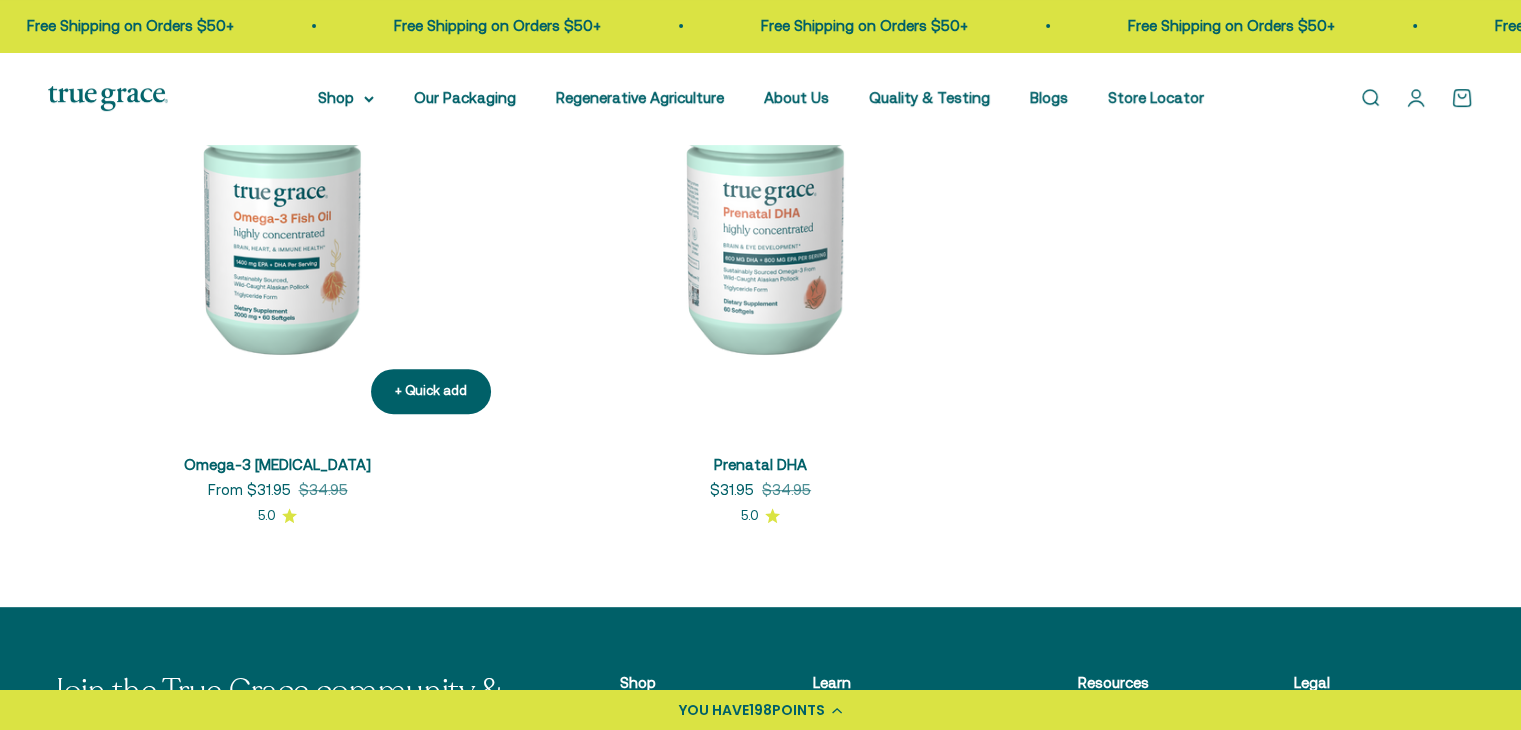 click at bounding box center [277, 200] 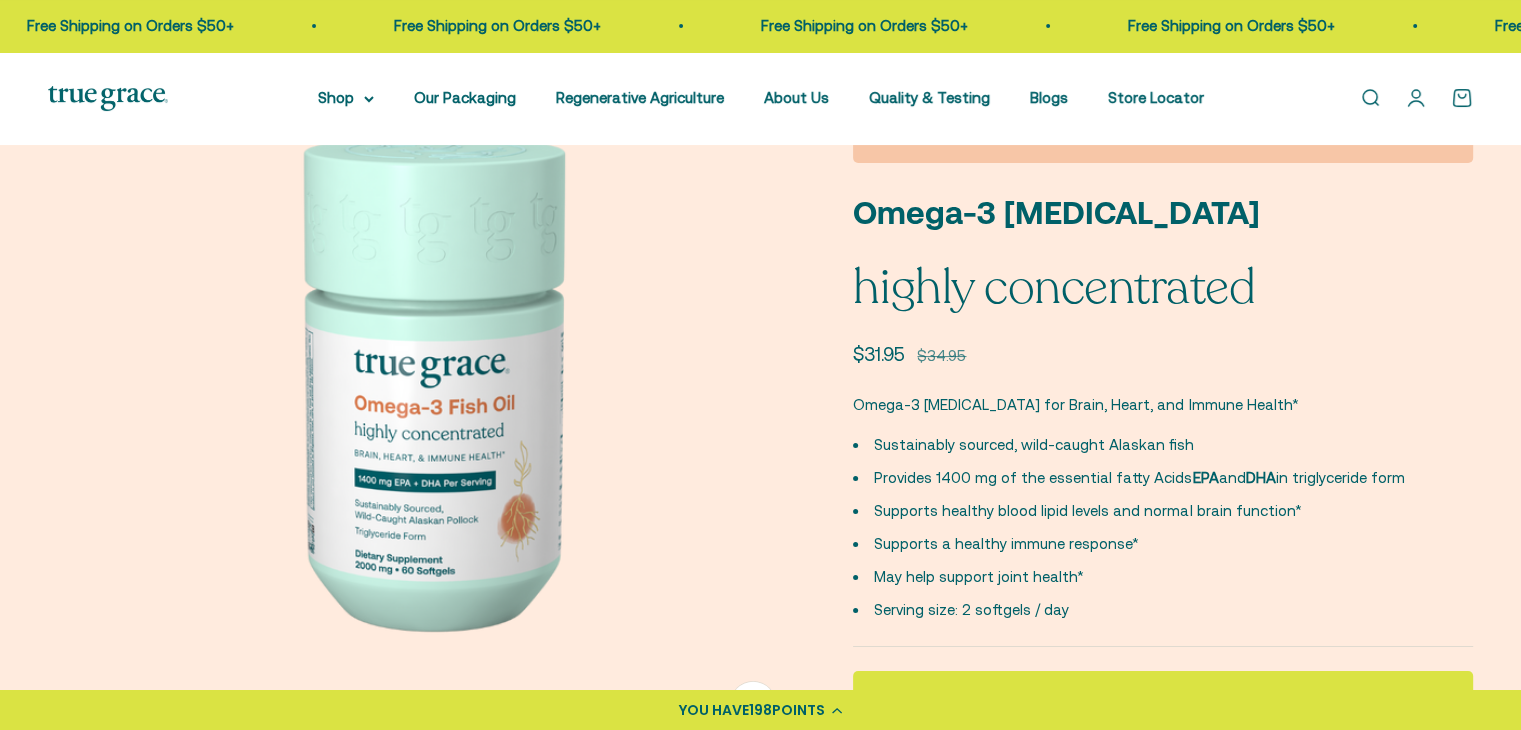 scroll, scrollTop: 198, scrollLeft: 0, axis: vertical 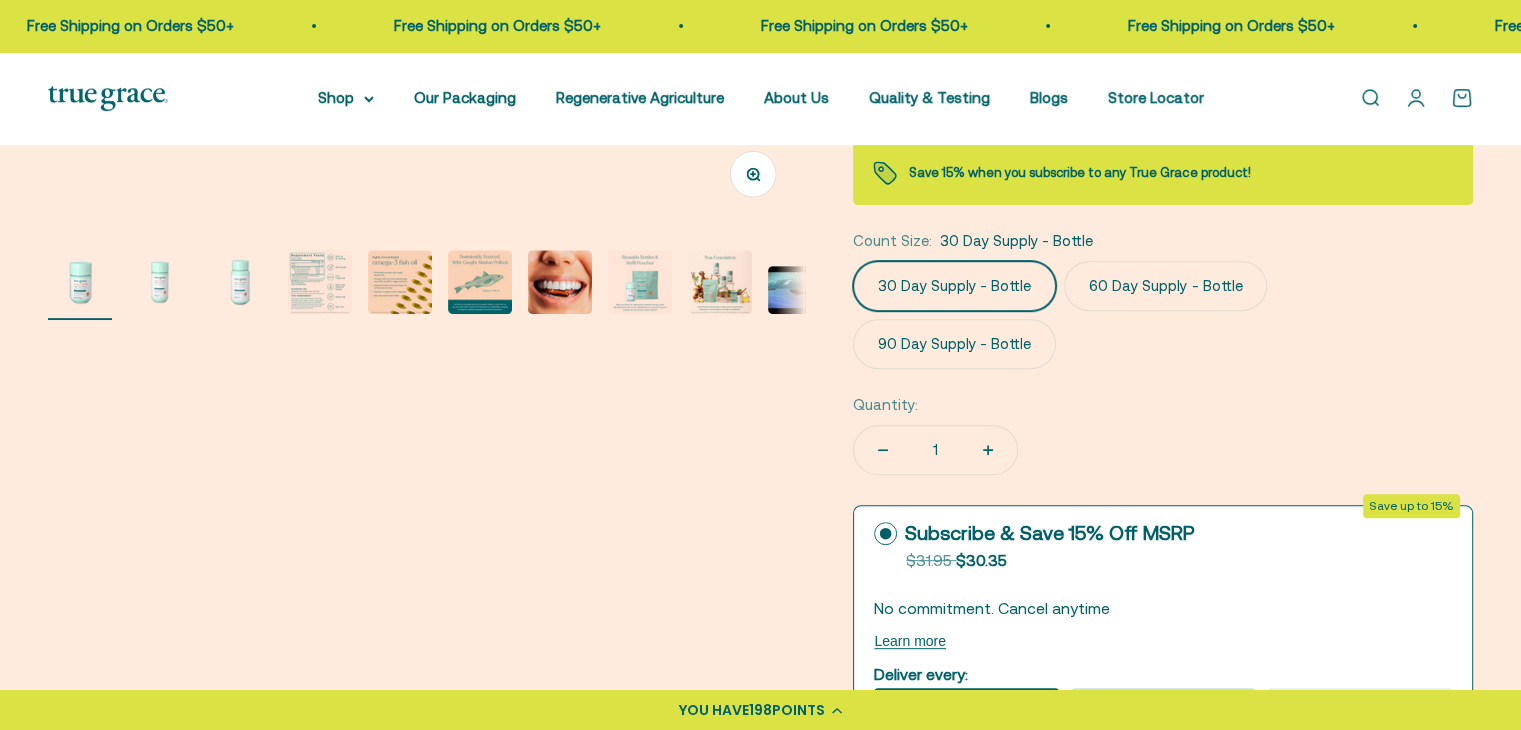 click on "60 days" 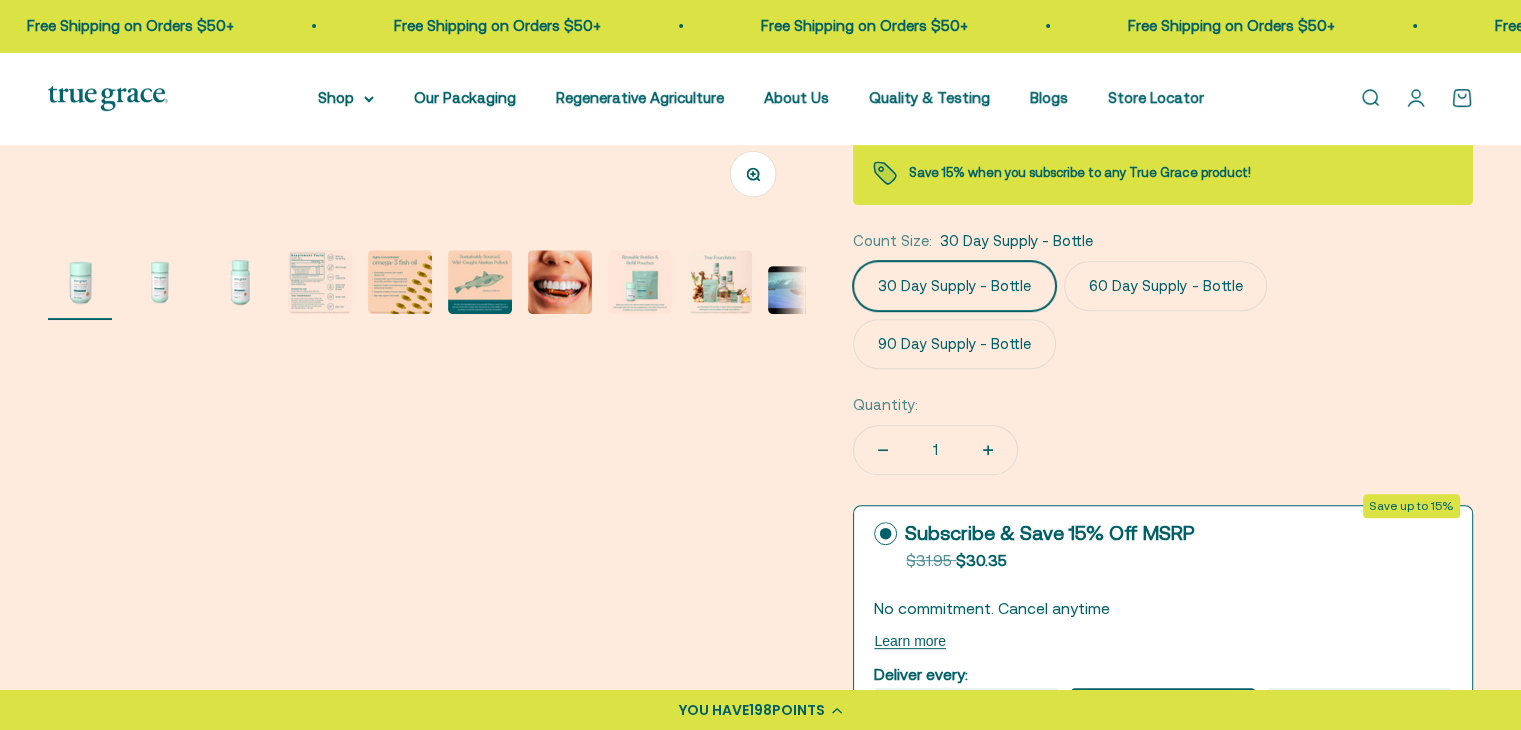 scroll, scrollTop: 679, scrollLeft: 0, axis: vertical 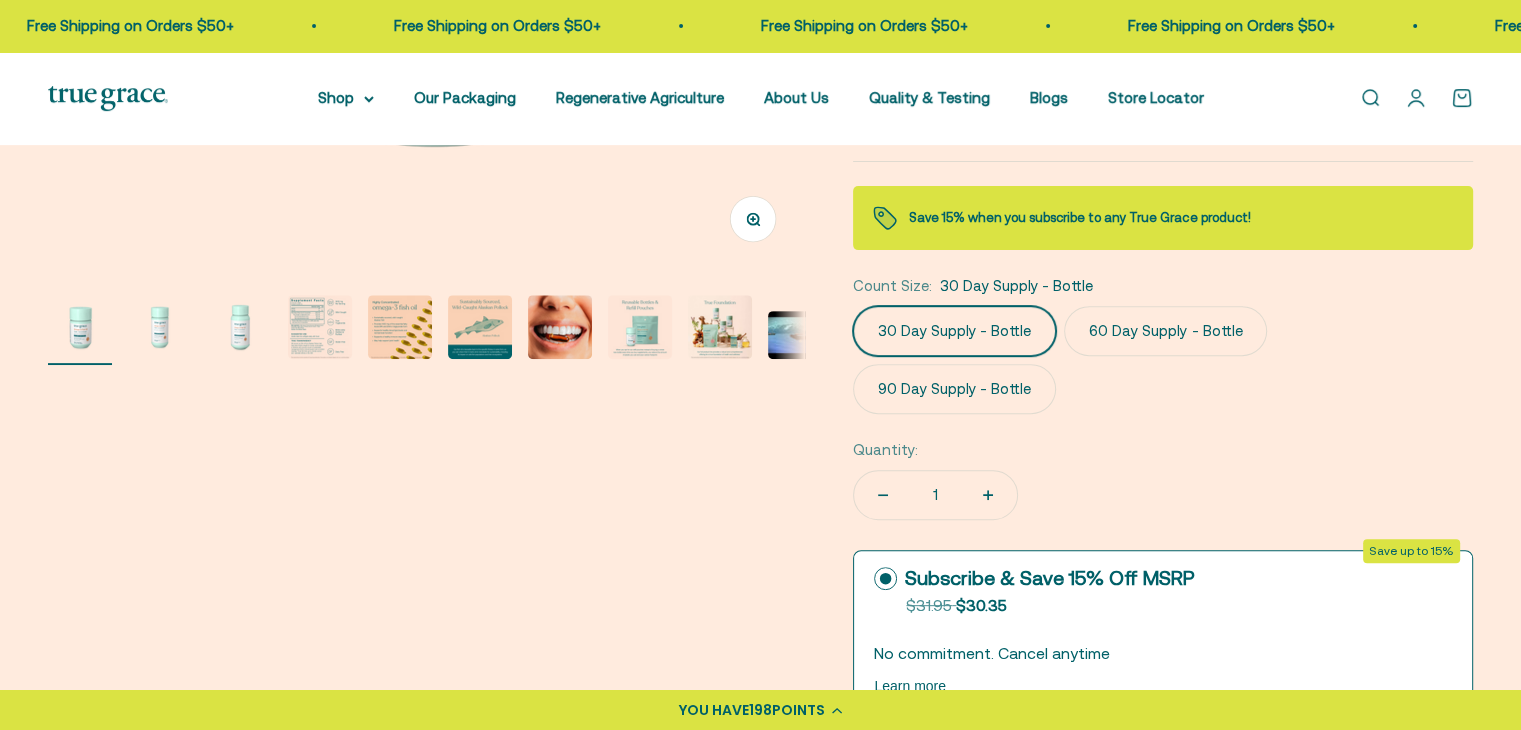 drag, startPoint x: 1160, startPoint y: 645, endPoint x: 1060, endPoint y: 148, distance: 506.96054 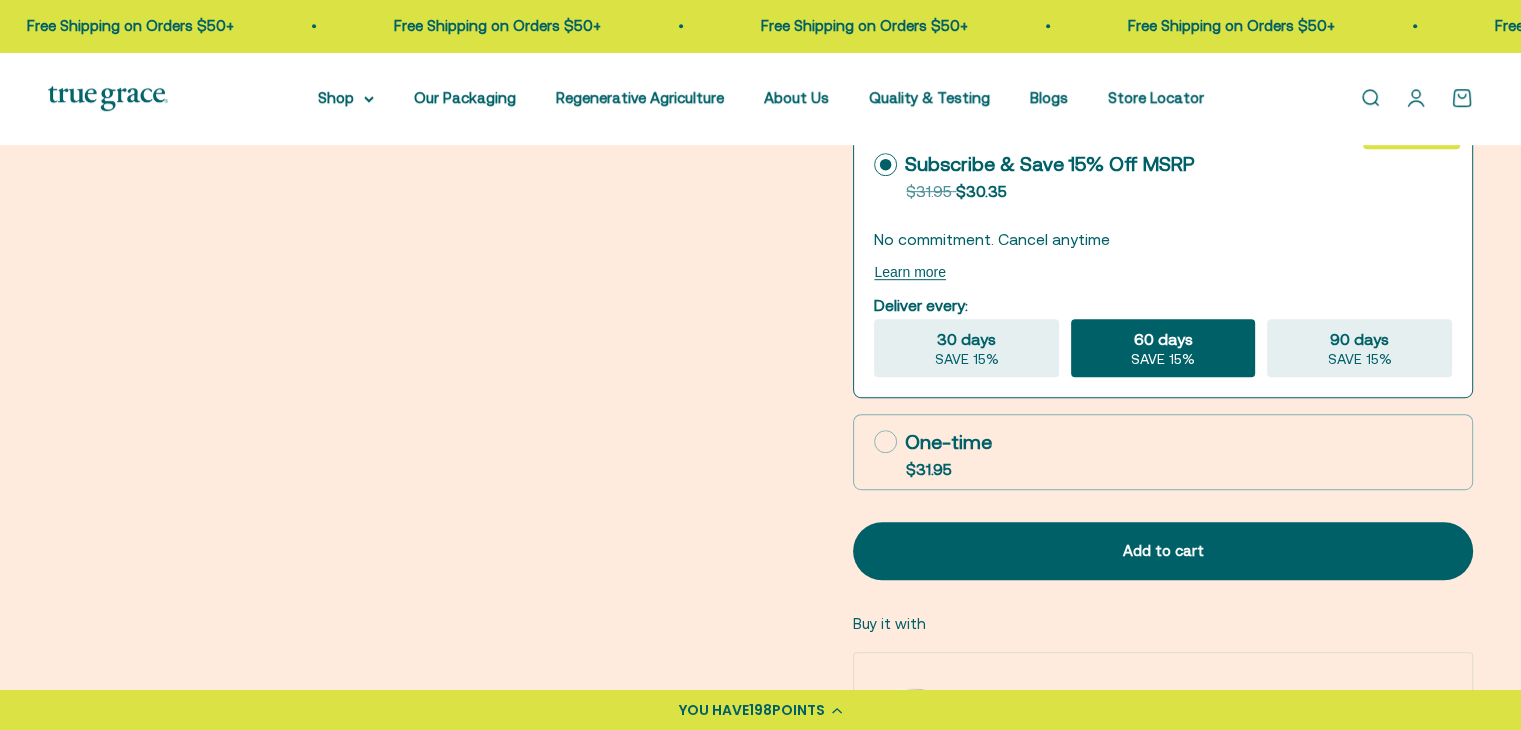 scroll, scrollTop: 1095, scrollLeft: 0, axis: vertical 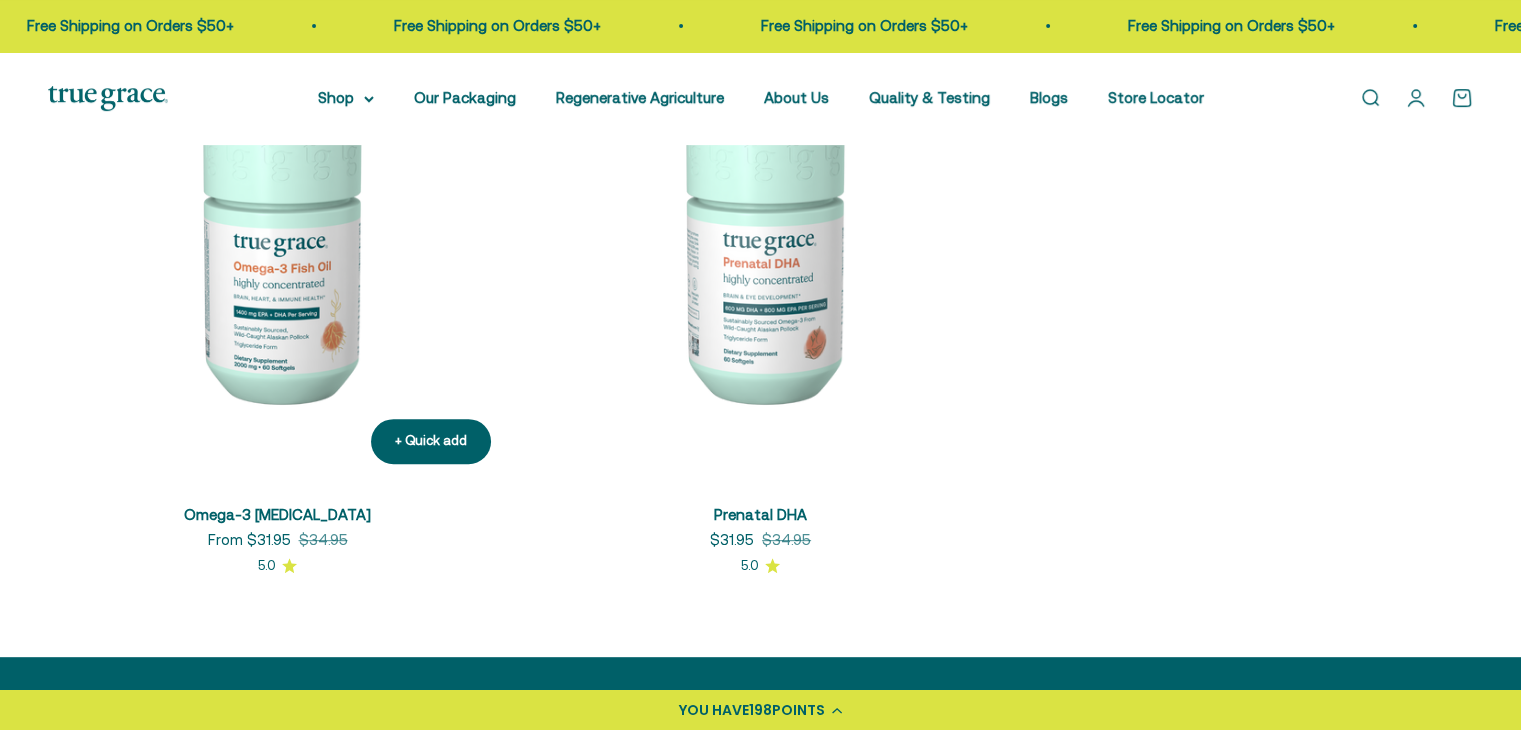 click at bounding box center [277, 250] 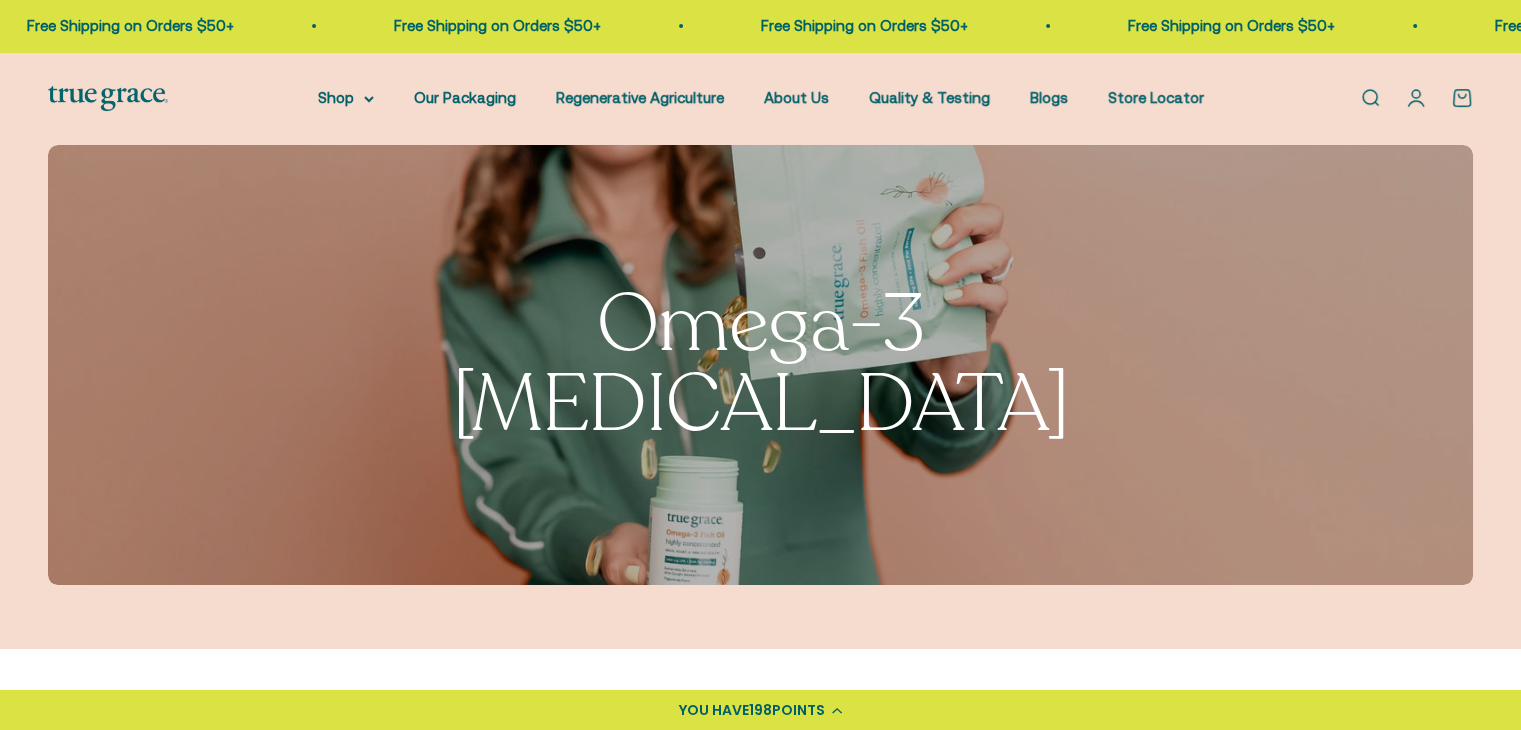 scroll, scrollTop: 0, scrollLeft: 0, axis: both 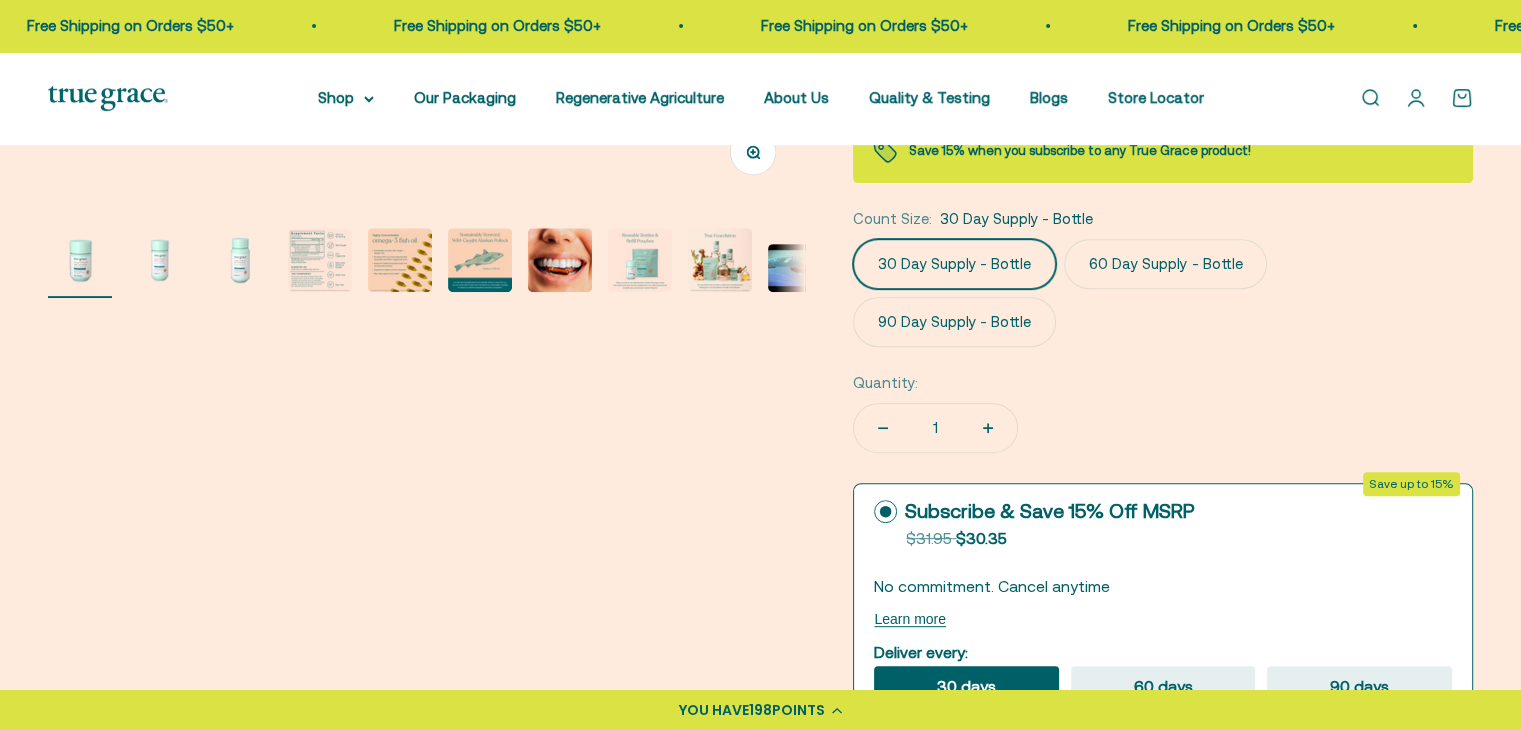 click on "90 Day Supply - Bottle" 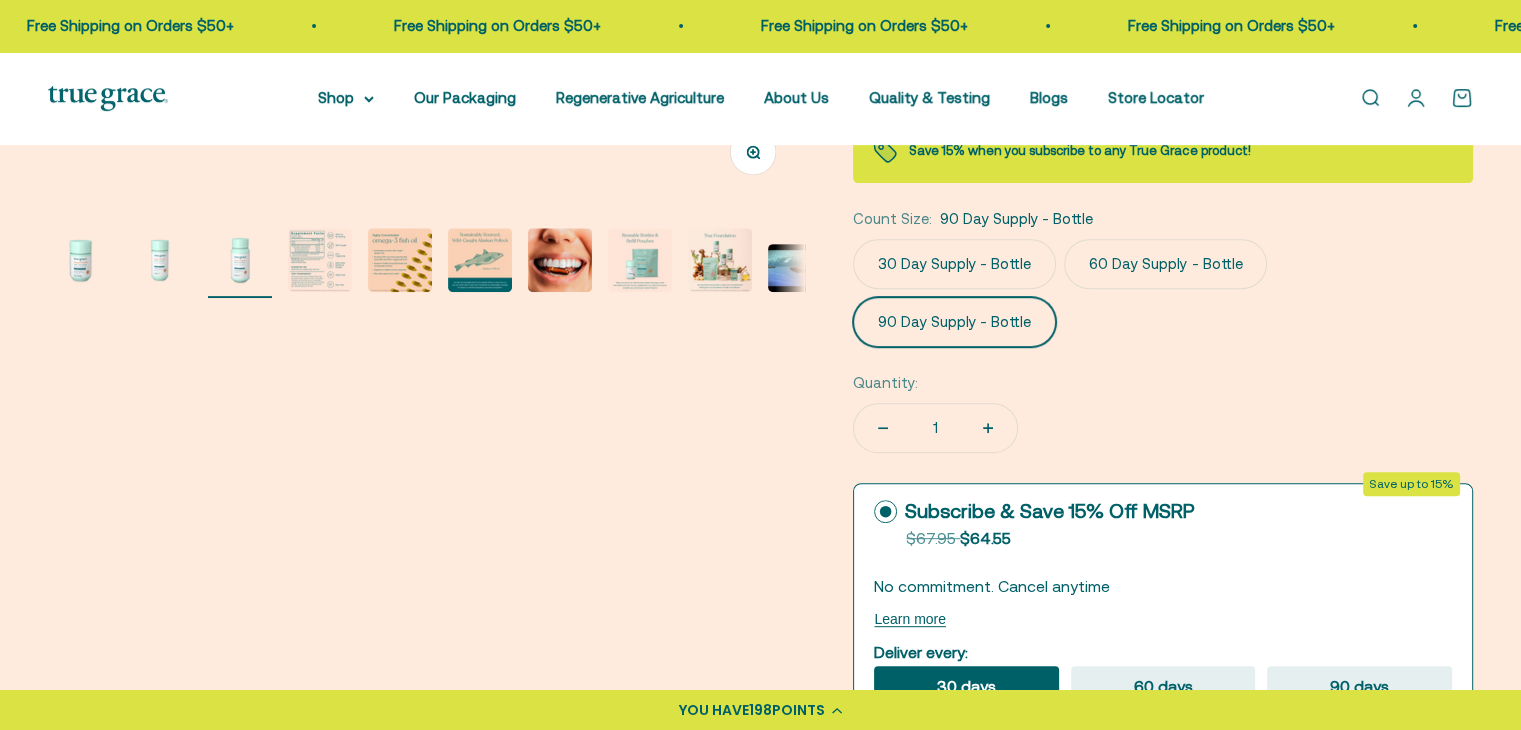 scroll, scrollTop: 0, scrollLeft: 1562, axis: horizontal 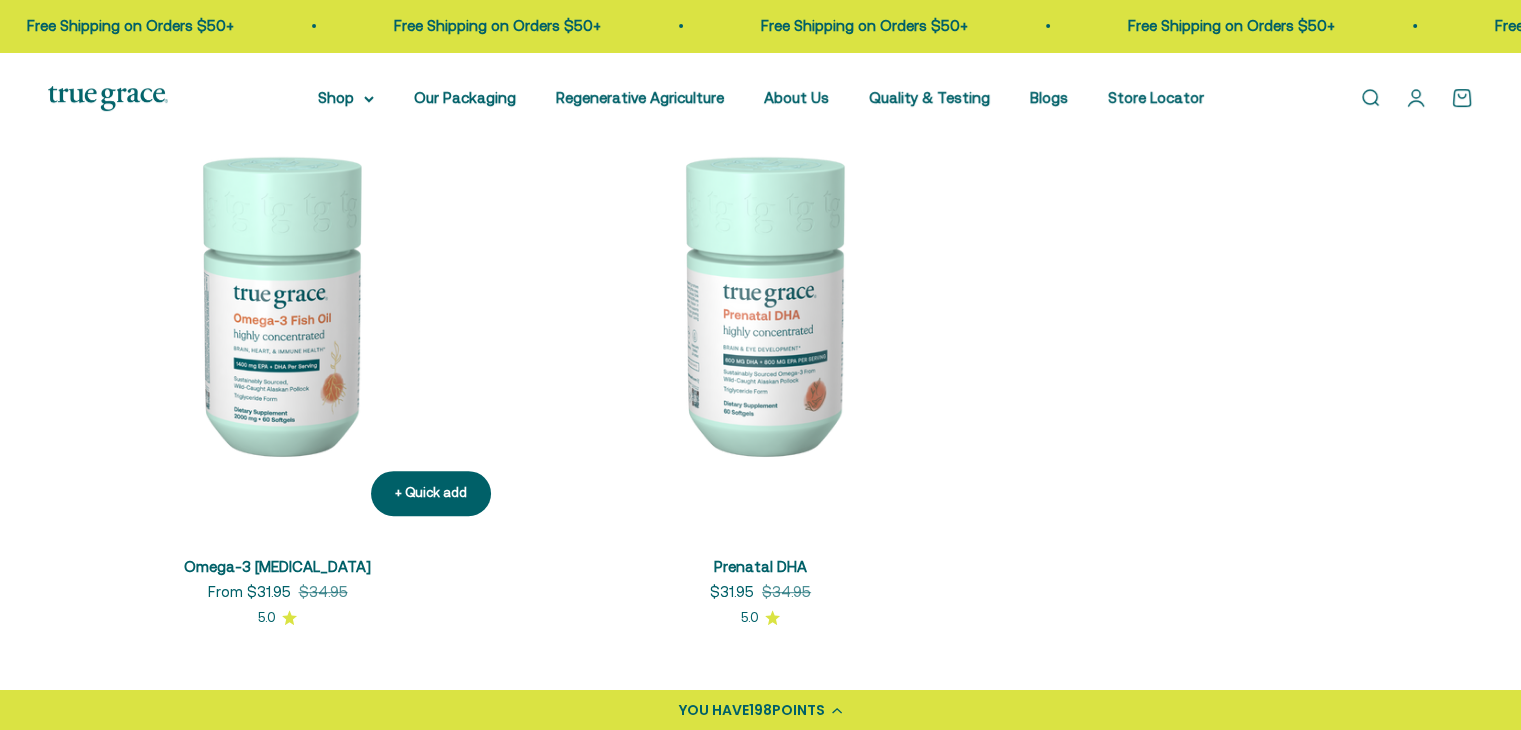 click at bounding box center [277, 302] 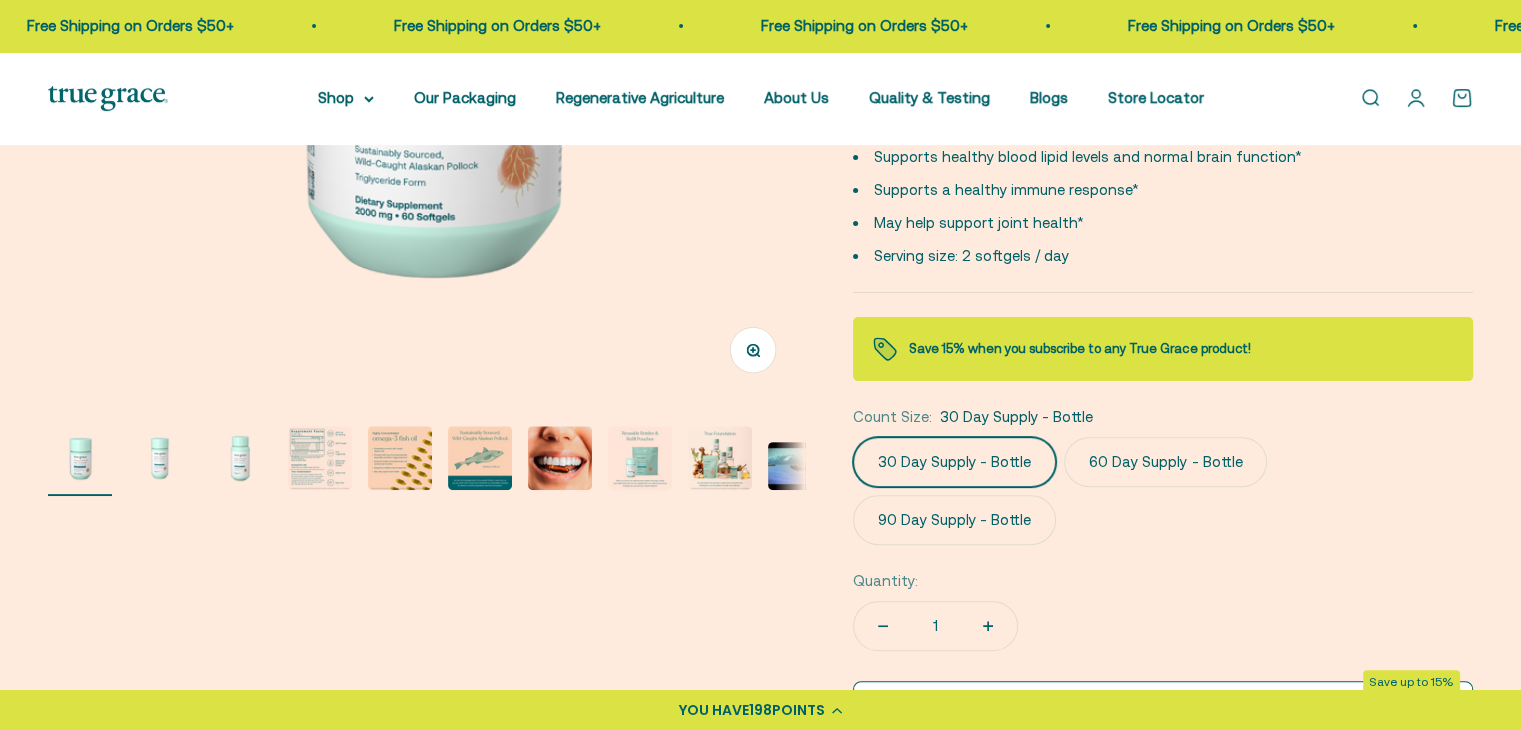 scroll, scrollTop: 0, scrollLeft: 0, axis: both 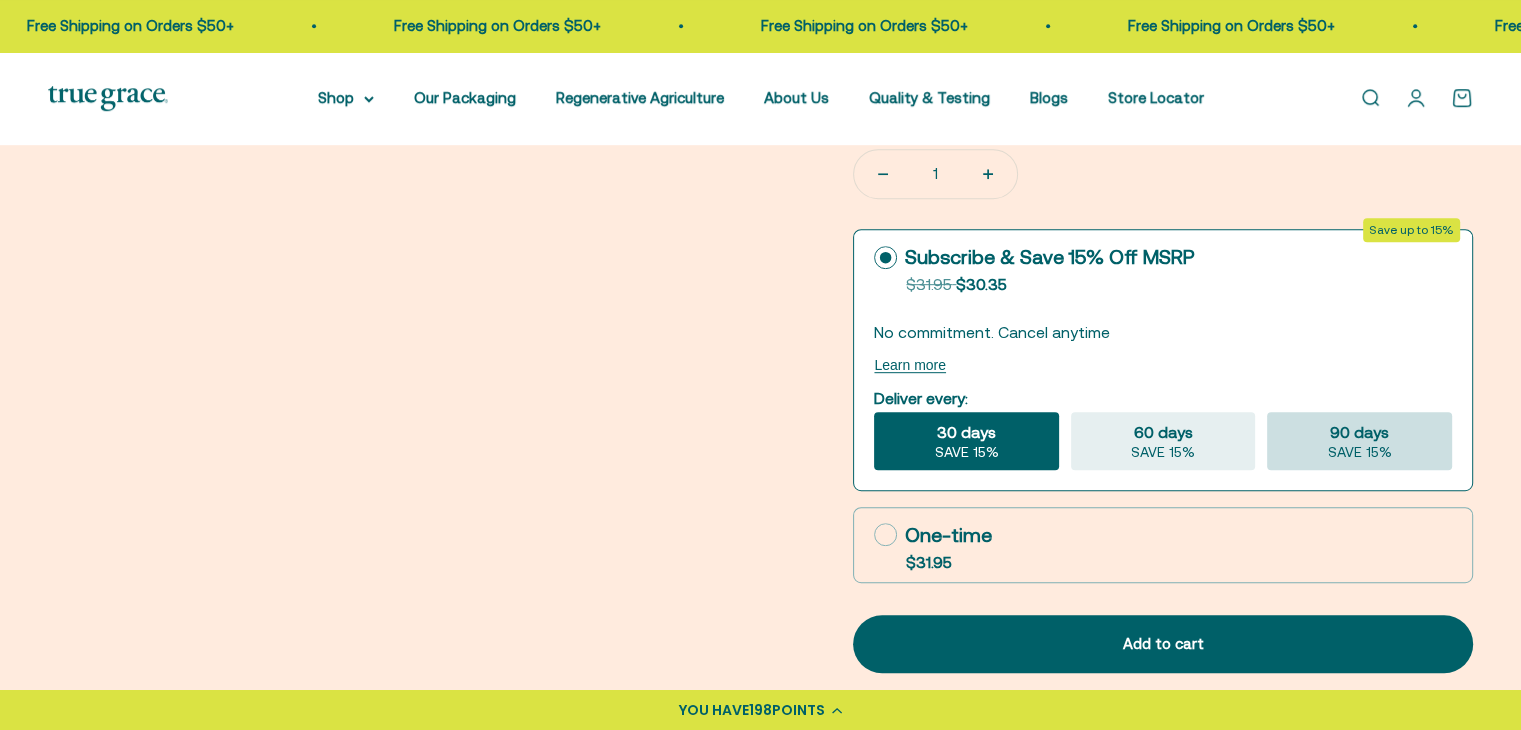 click on "SAVE 15%" 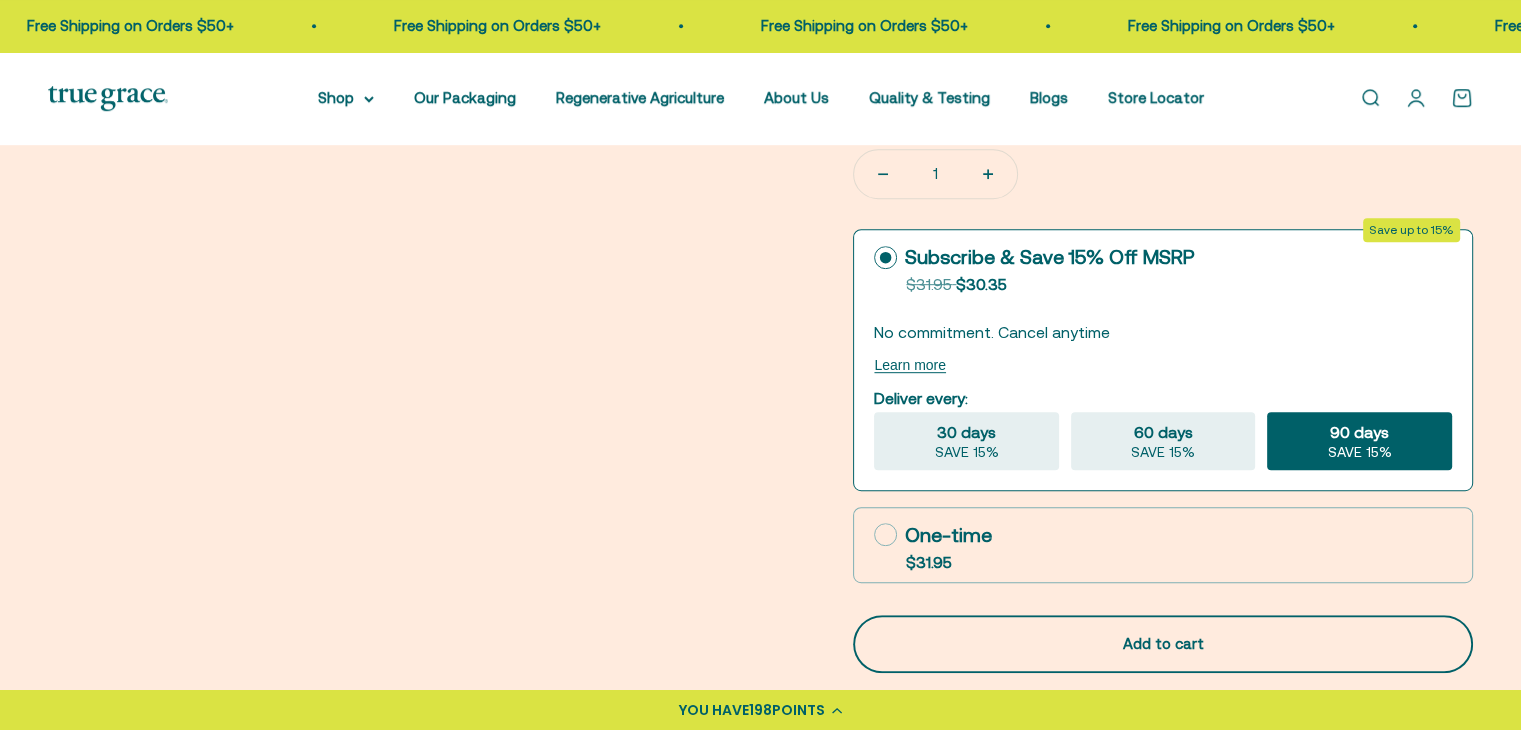 click on "Add to cart" at bounding box center [1163, 644] 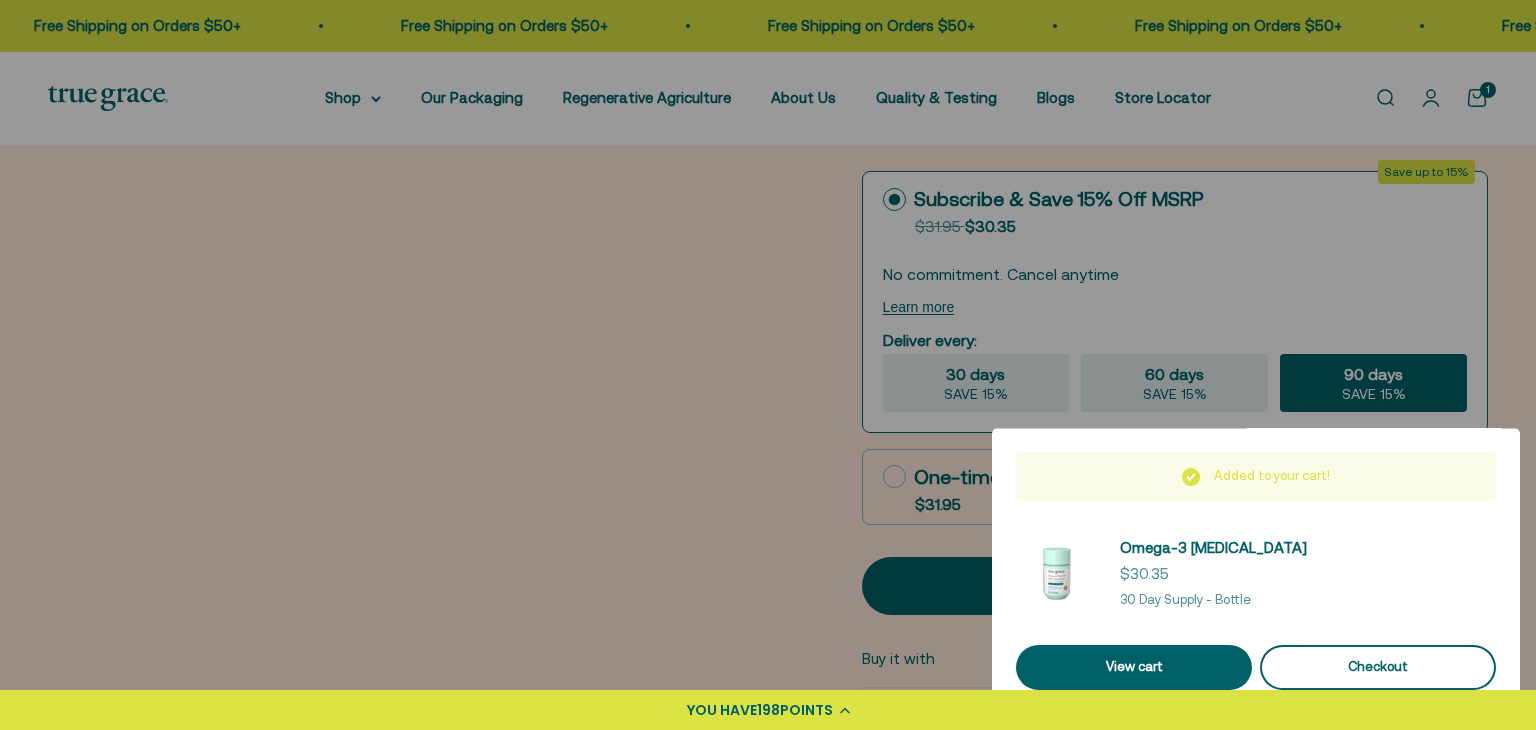click on "Checkout" at bounding box center [1378, 667] 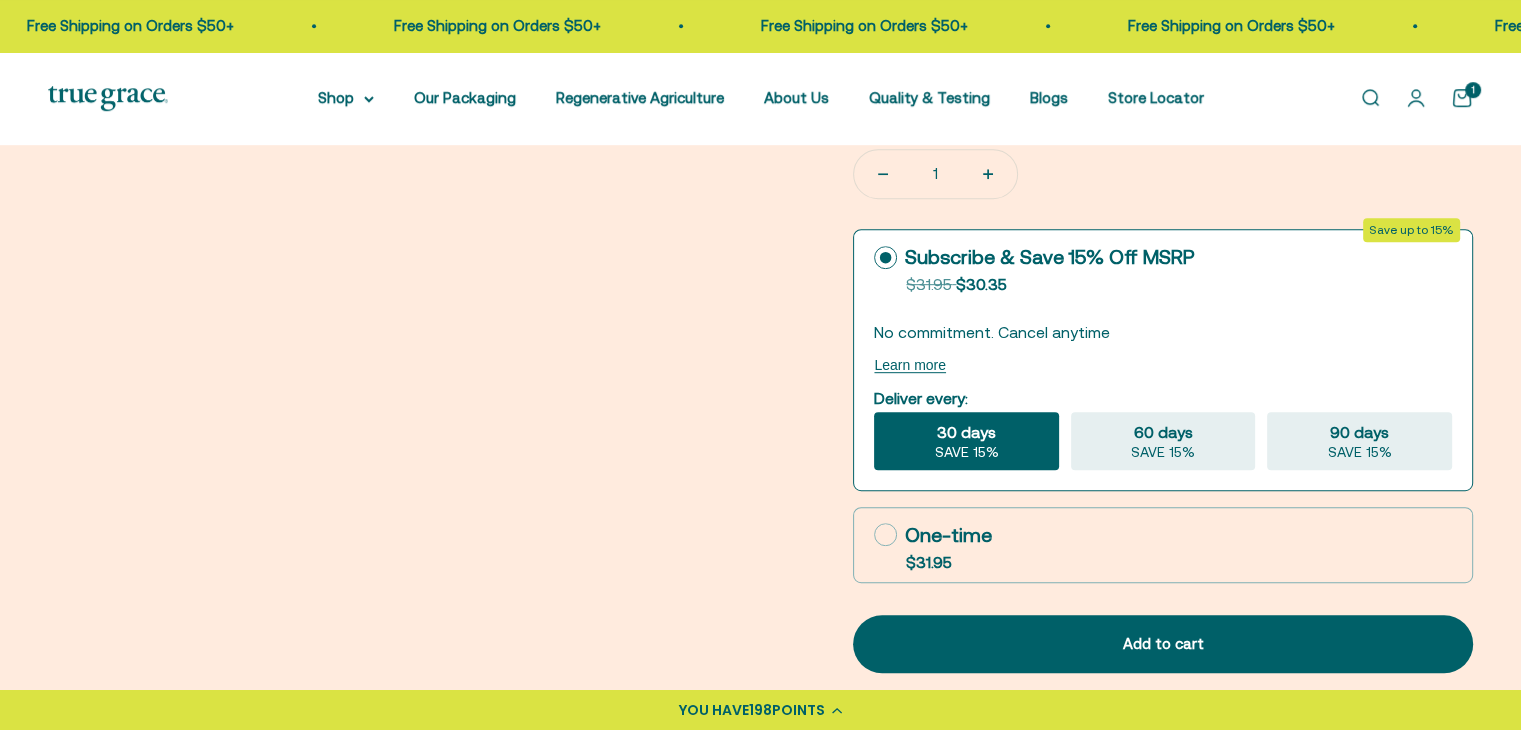 scroll, scrollTop: 0, scrollLeft: 0, axis: both 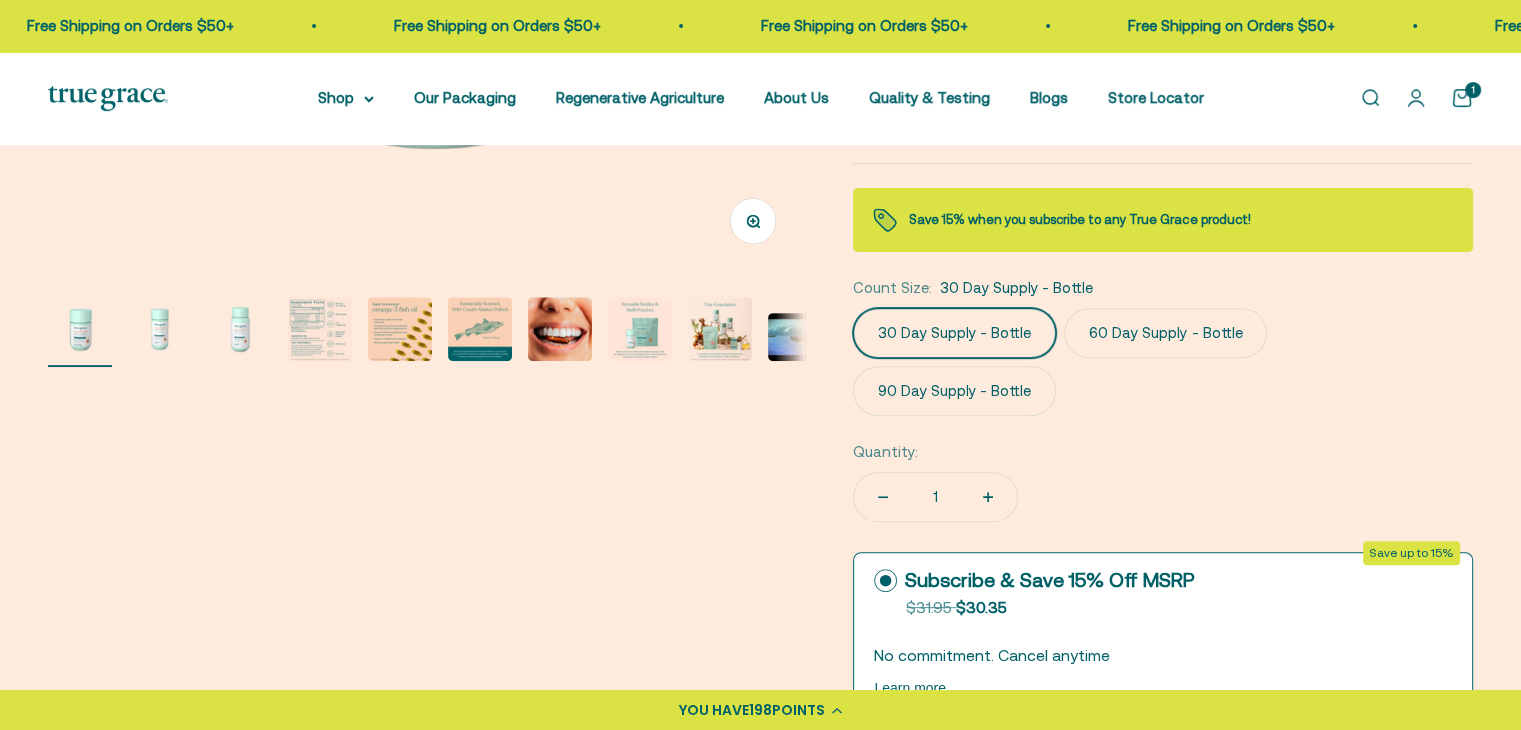 click on "90 Day Supply - Bottle" 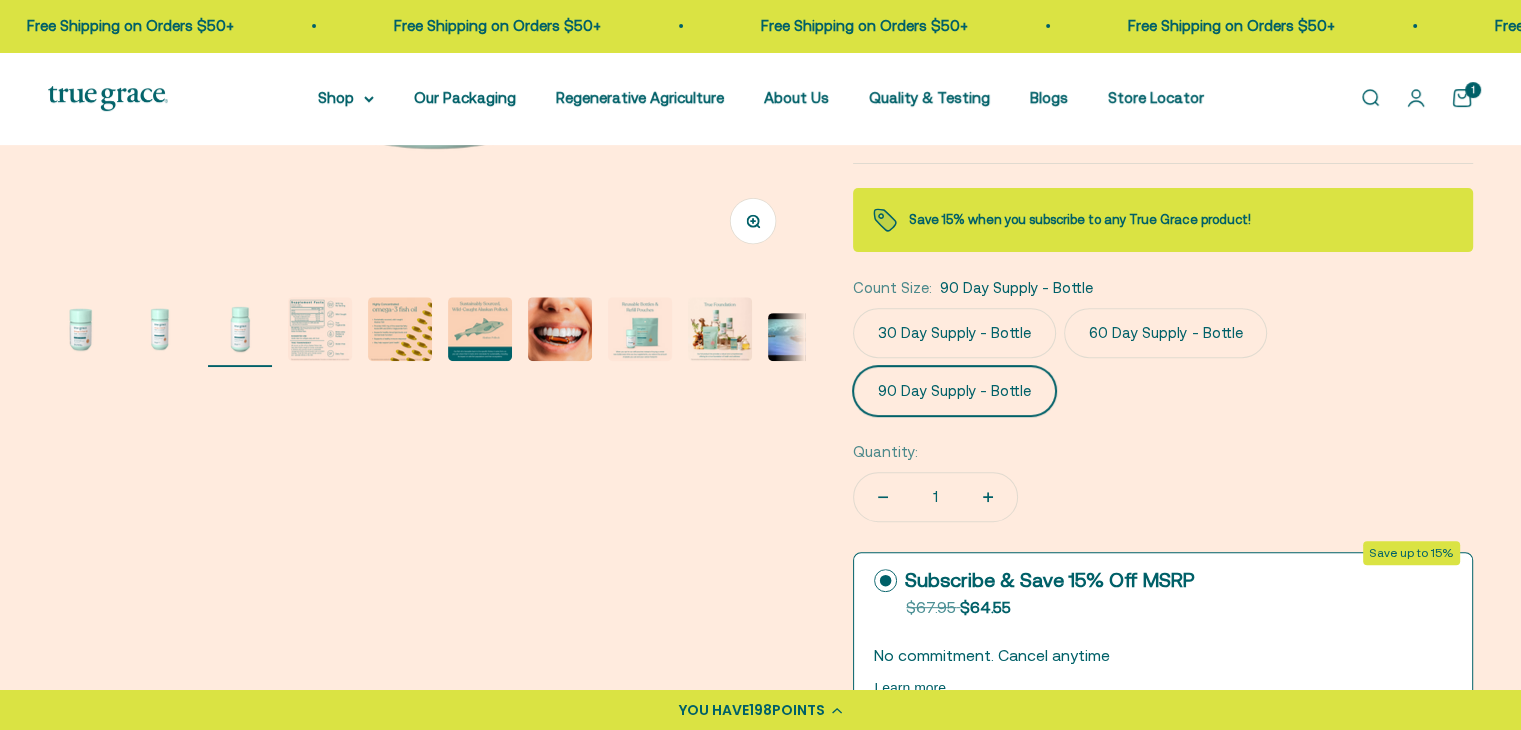 scroll, scrollTop: 0, scrollLeft: 1562, axis: horizontal 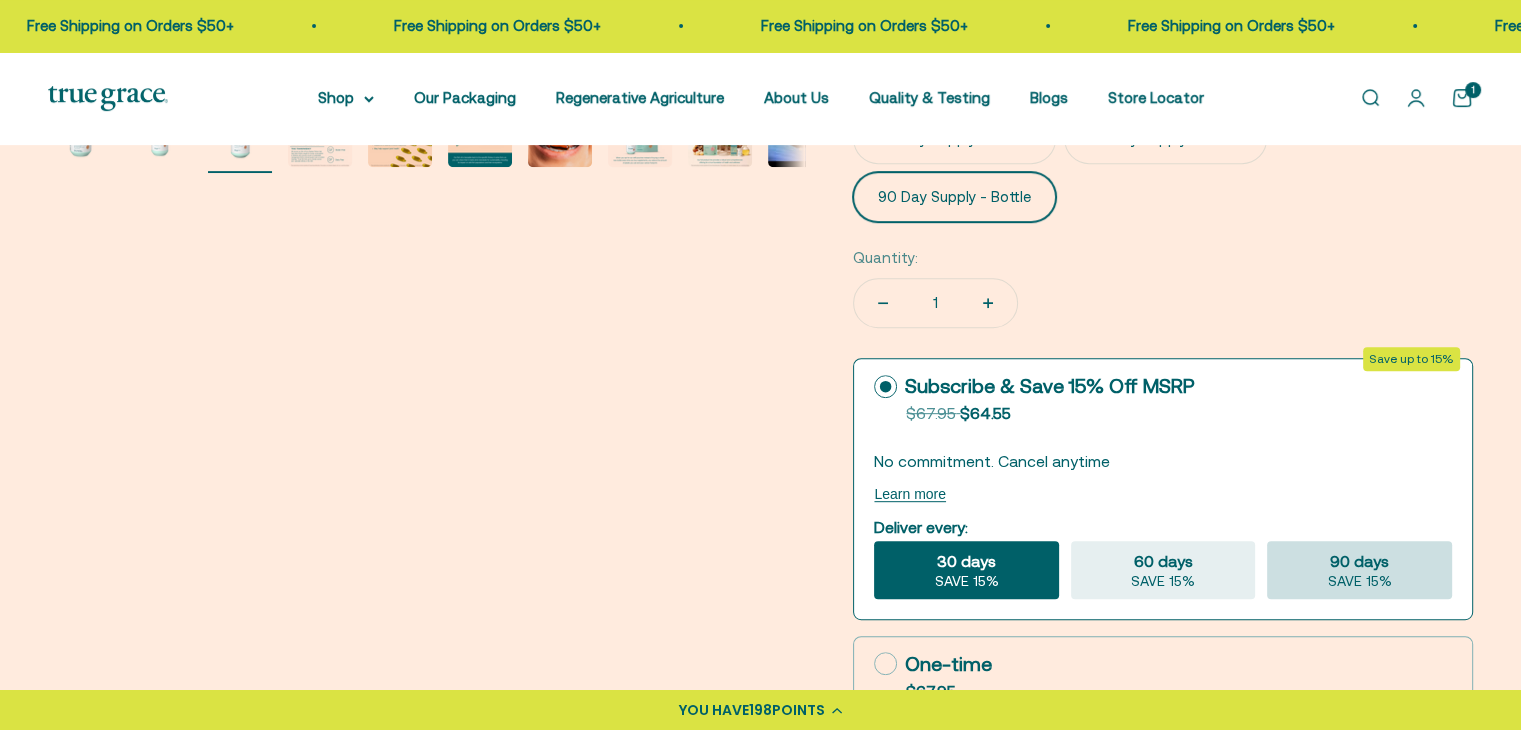 click on "SAVE 15%" 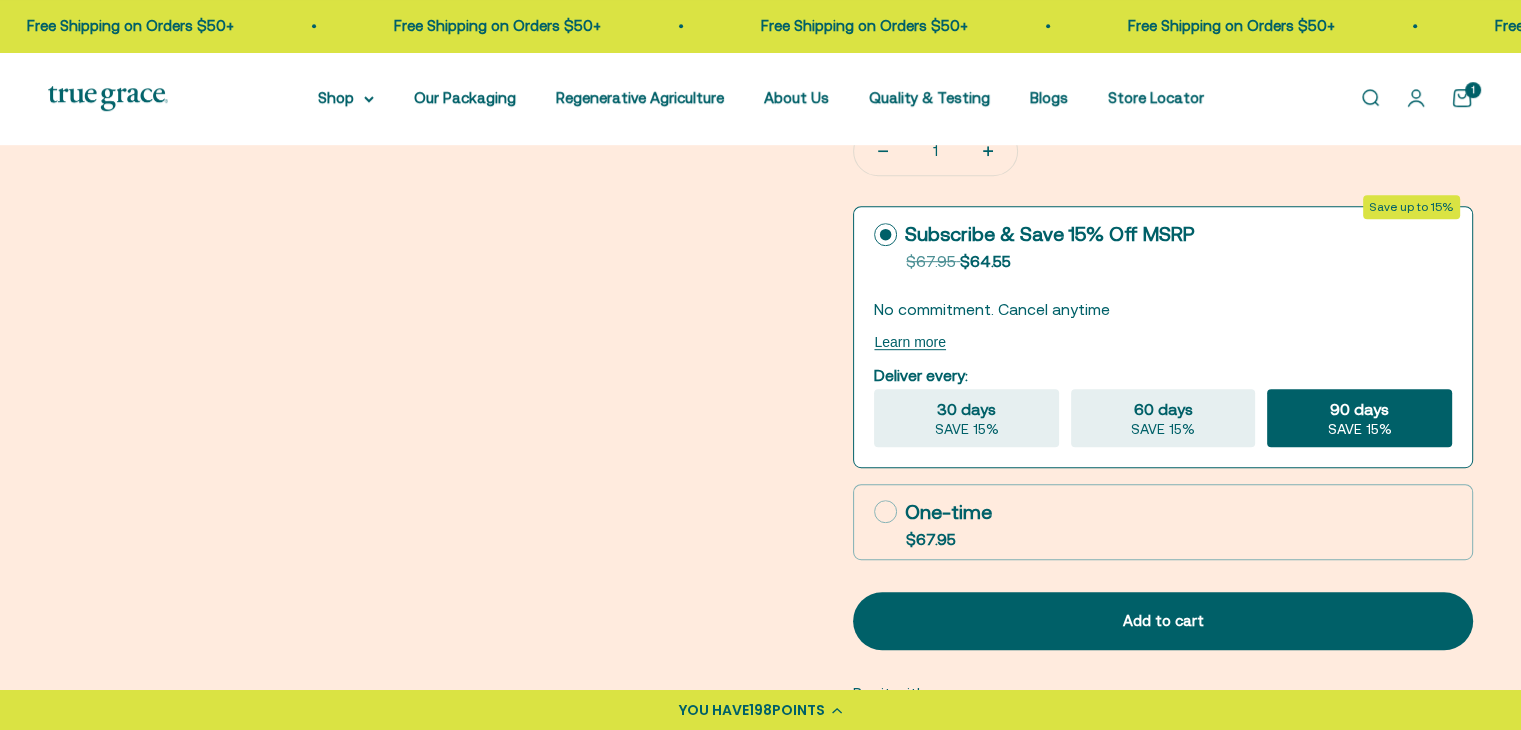 scroll, scrollTop: 1024, scrollLeft: 0, axis: vertical 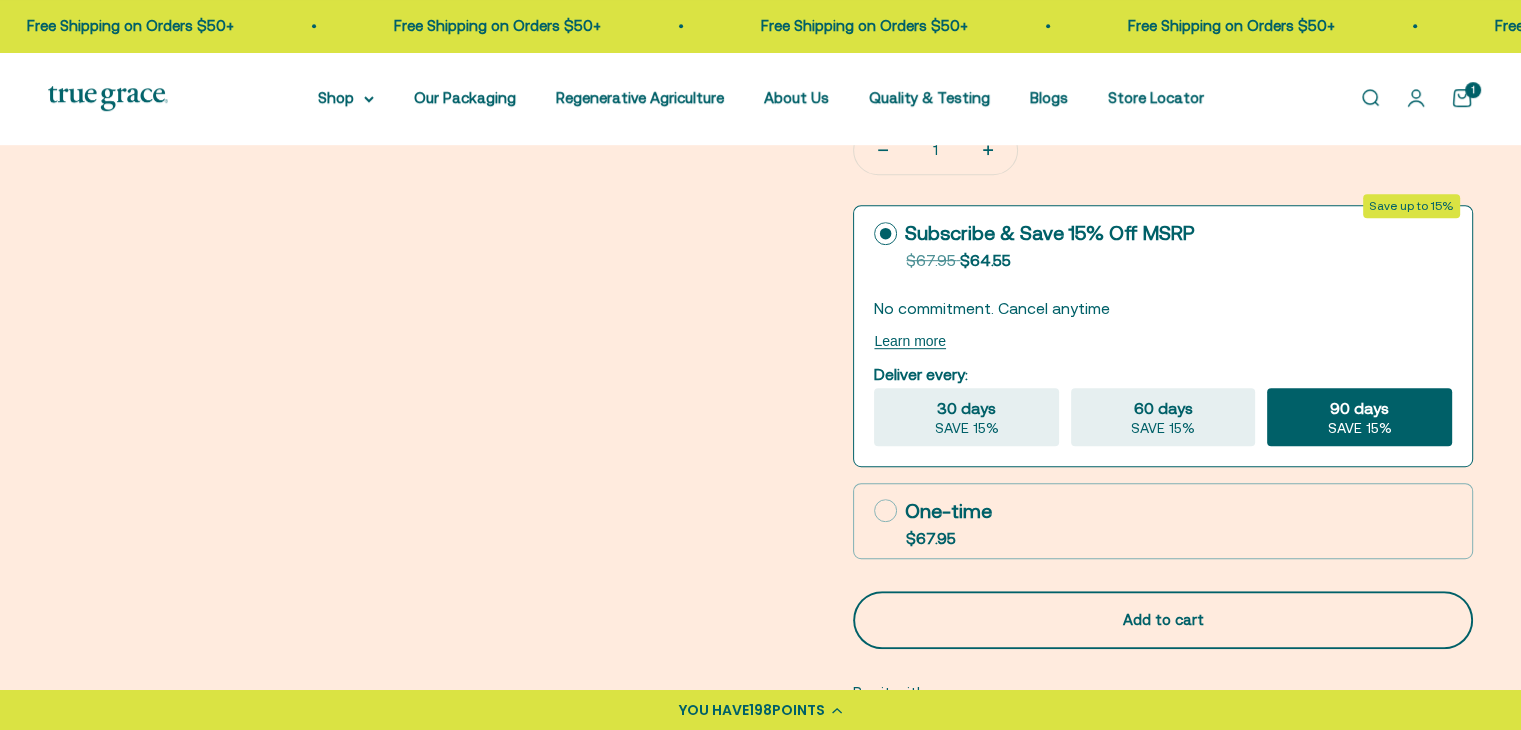 click on "Add to cart" at bounding box center (1163, 620) 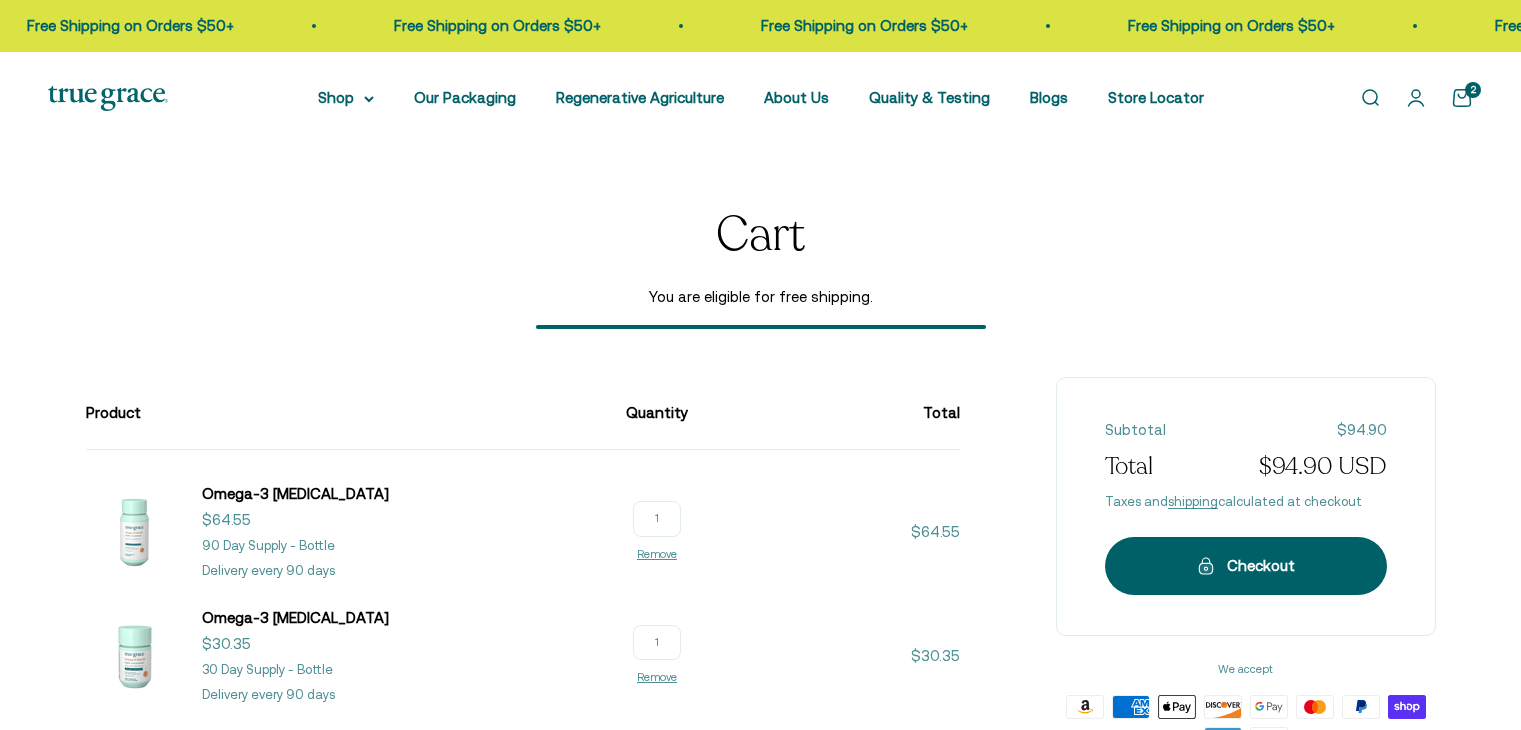 scroll, scrollTop: 0, scrollLeft: 0, axis: both 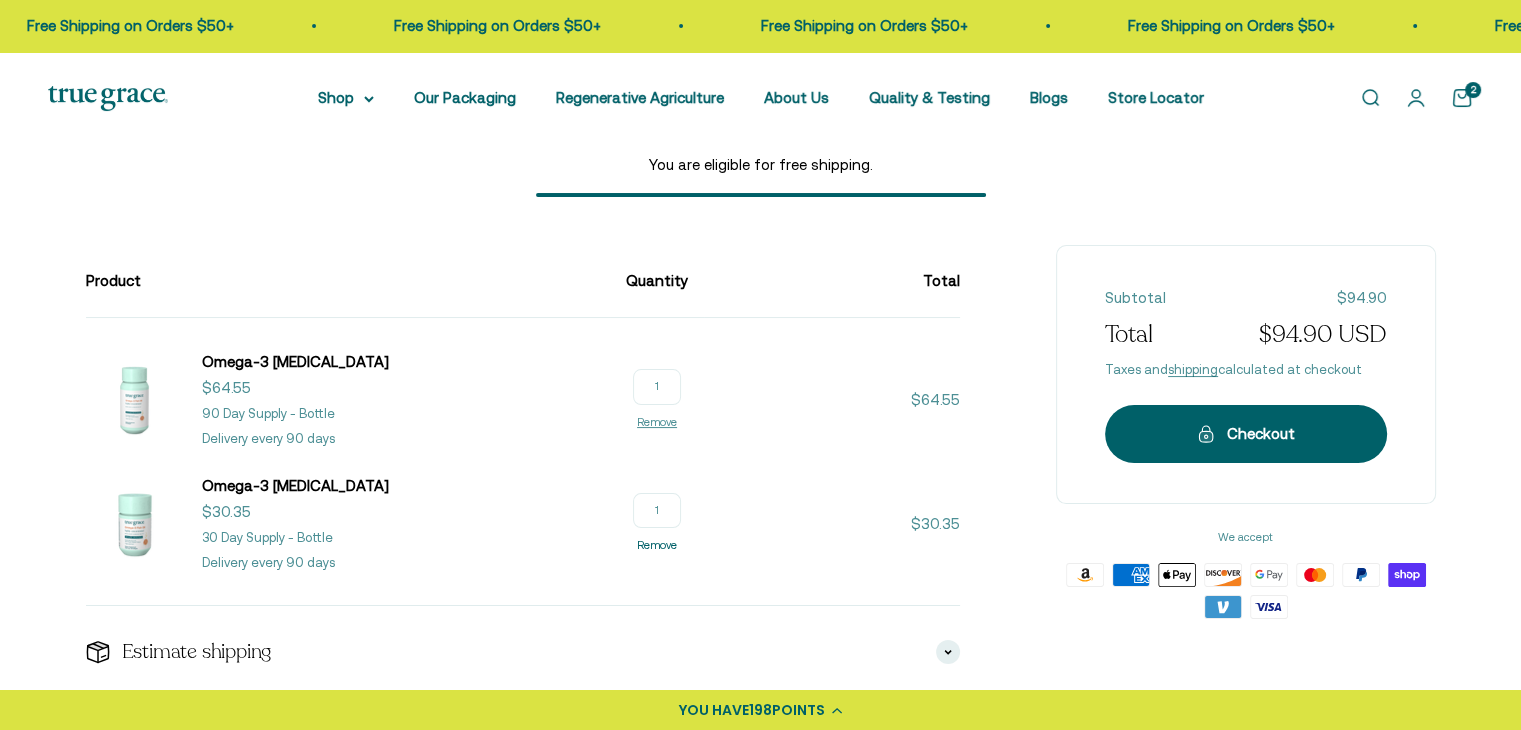 click on "Remove" at bounding box center (657, 545) 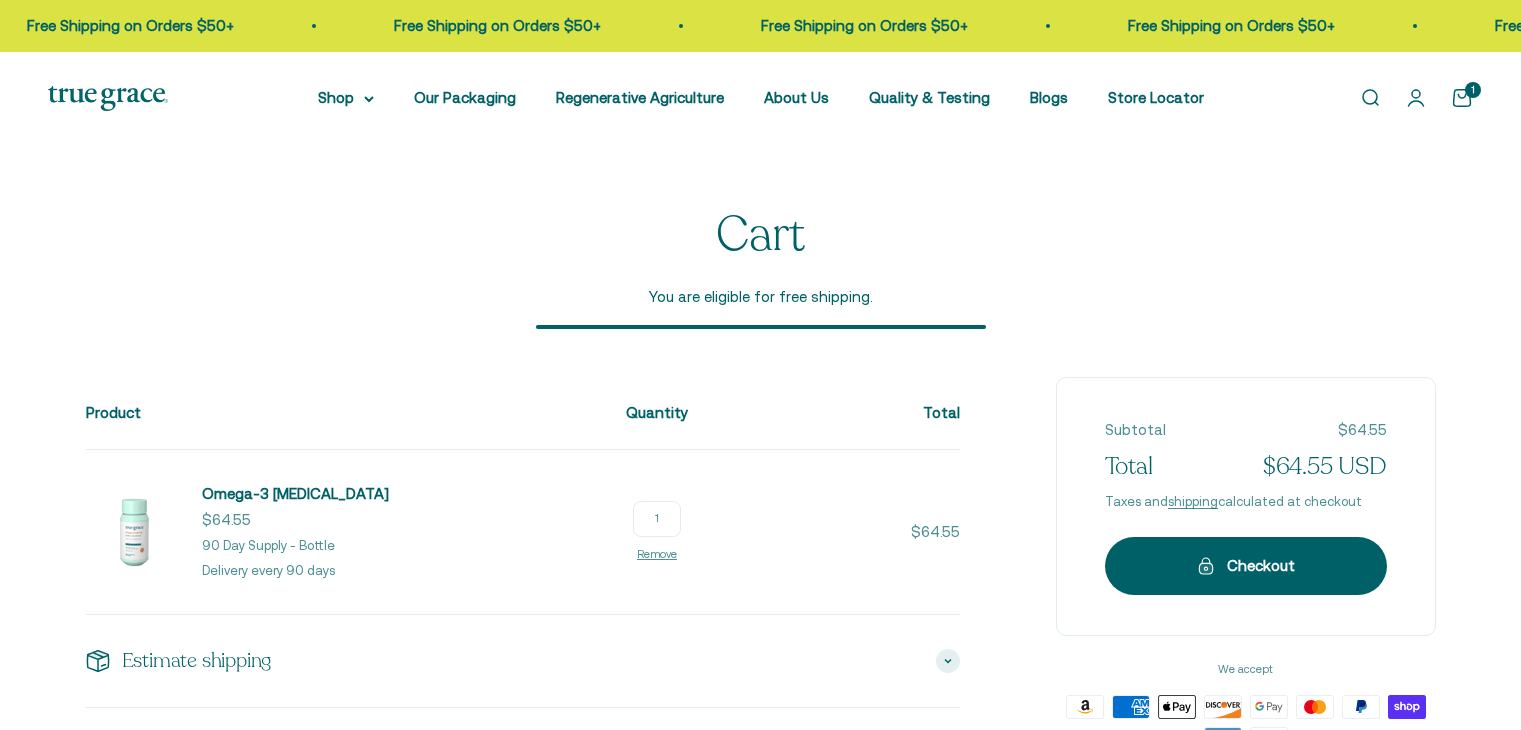 scroll, scrollTop: 0, scrollLeft: 0, axis: both 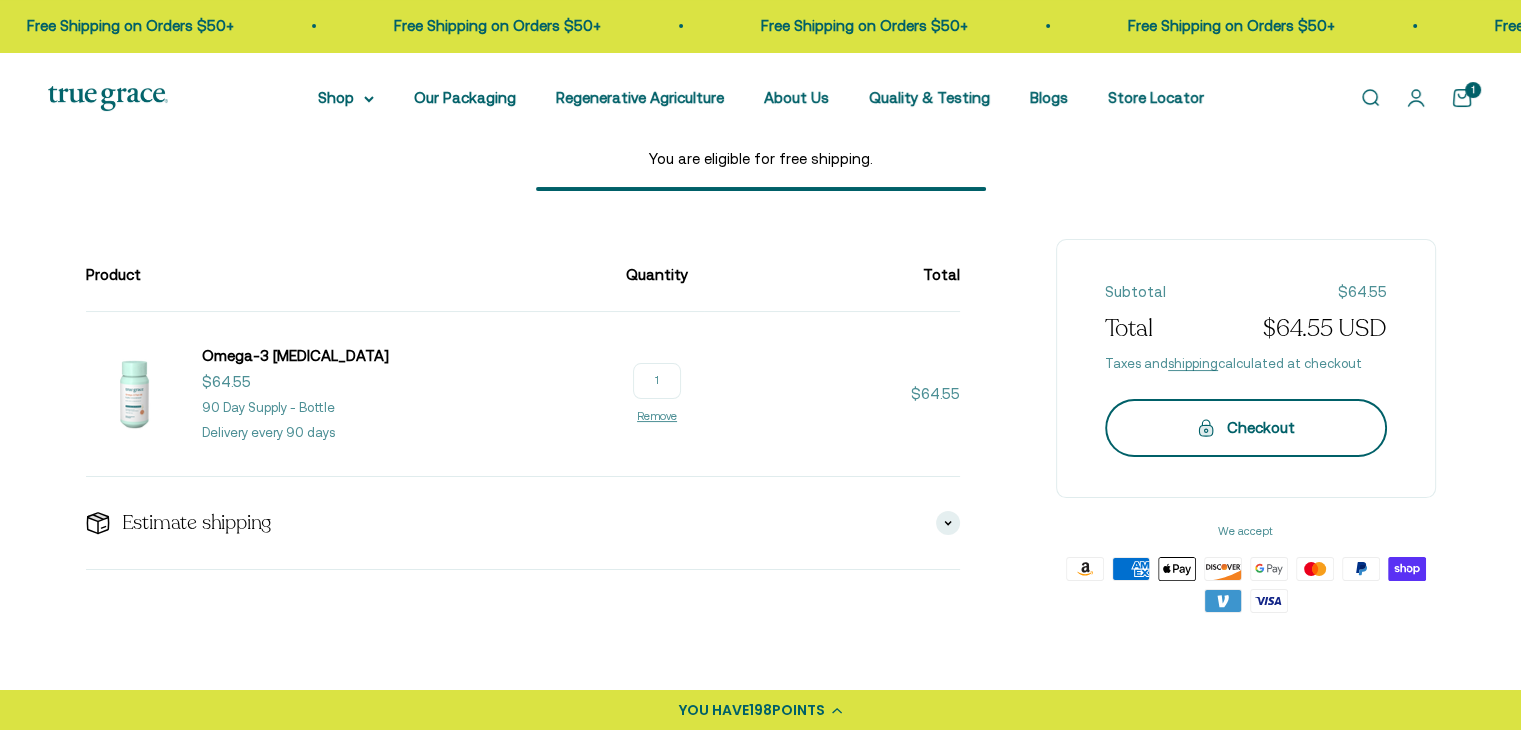 click on "Checkout" at bounding box center [1246, 428] 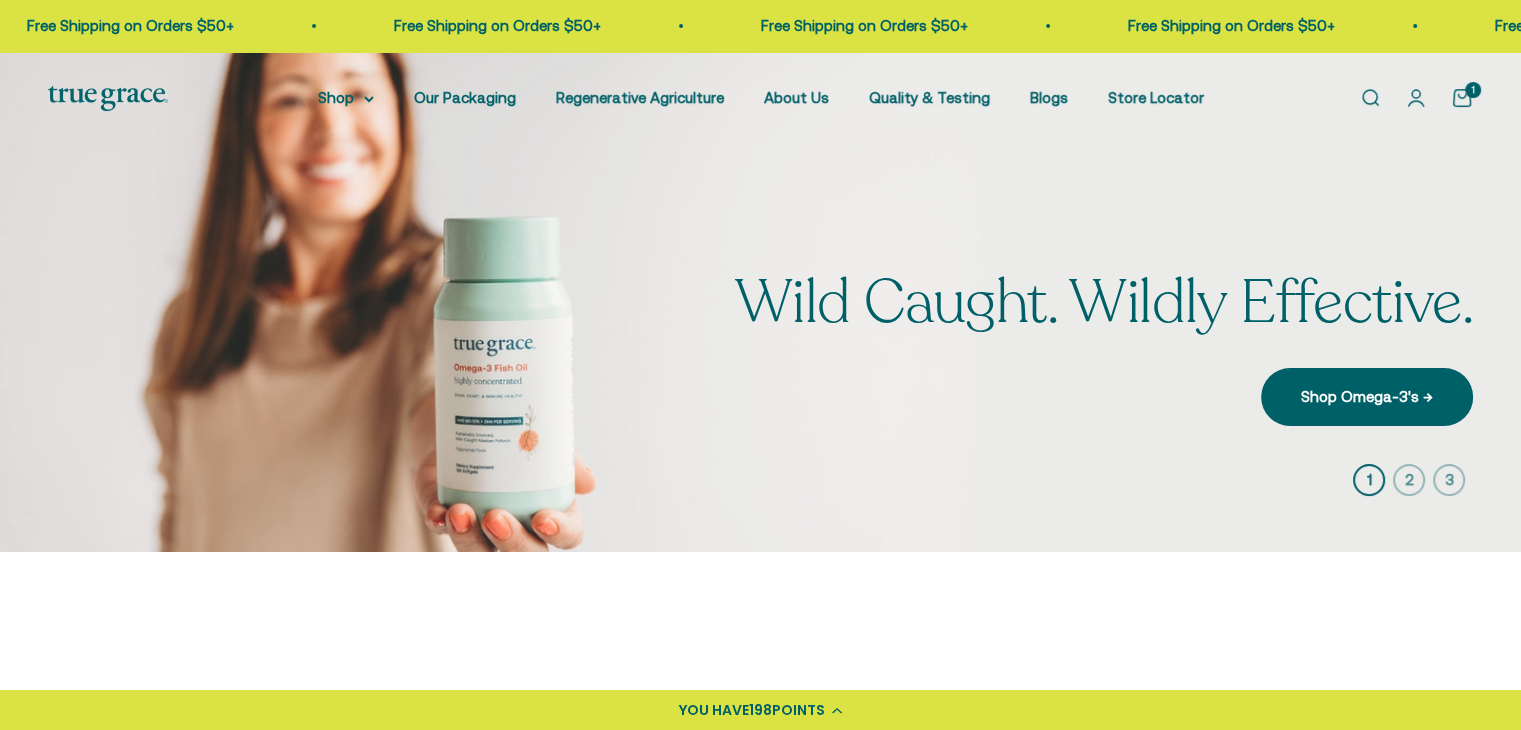 scroll, scrollTop: 0, scrollLeft: 0, axis: both 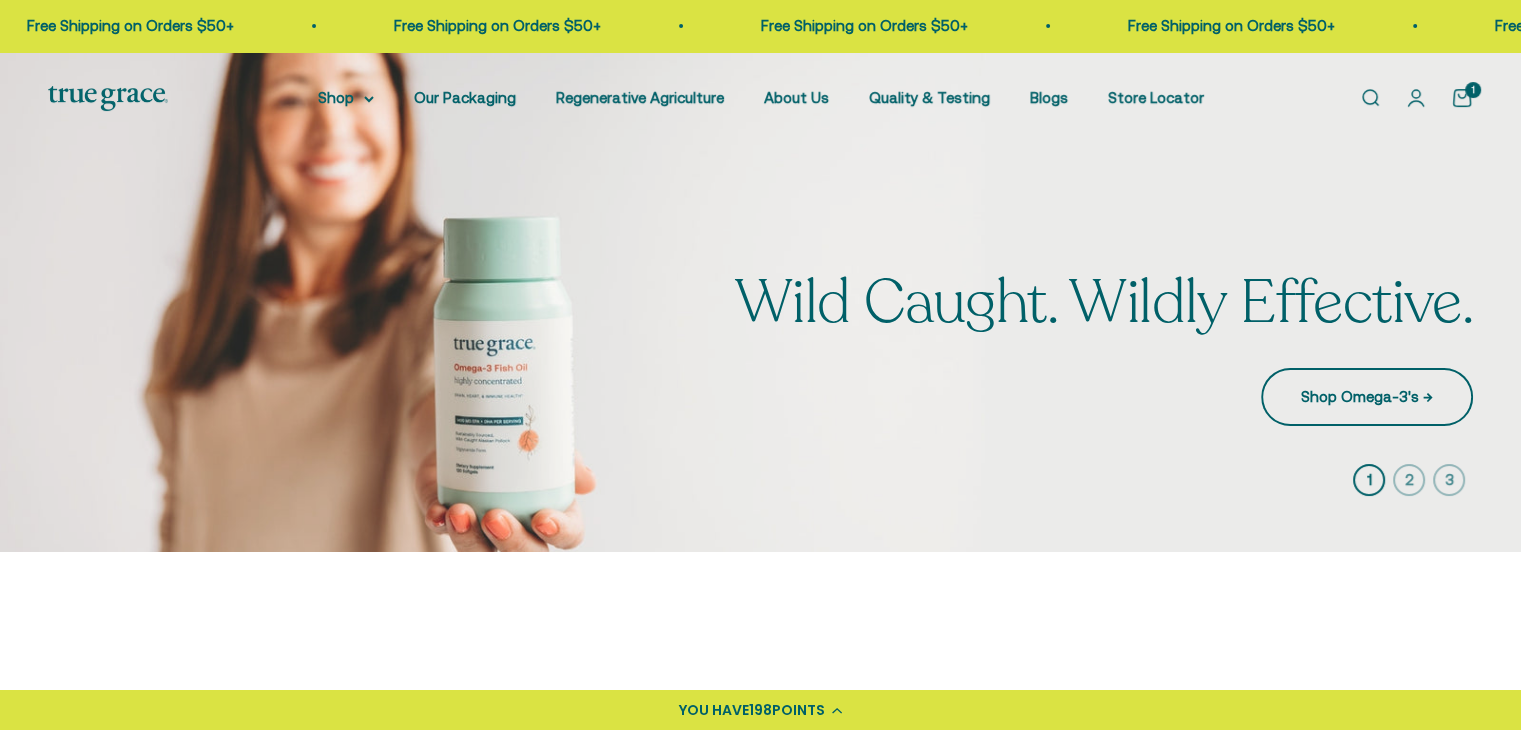 click on "Shop Omega-3's →" at bounding box center (1367, 397) 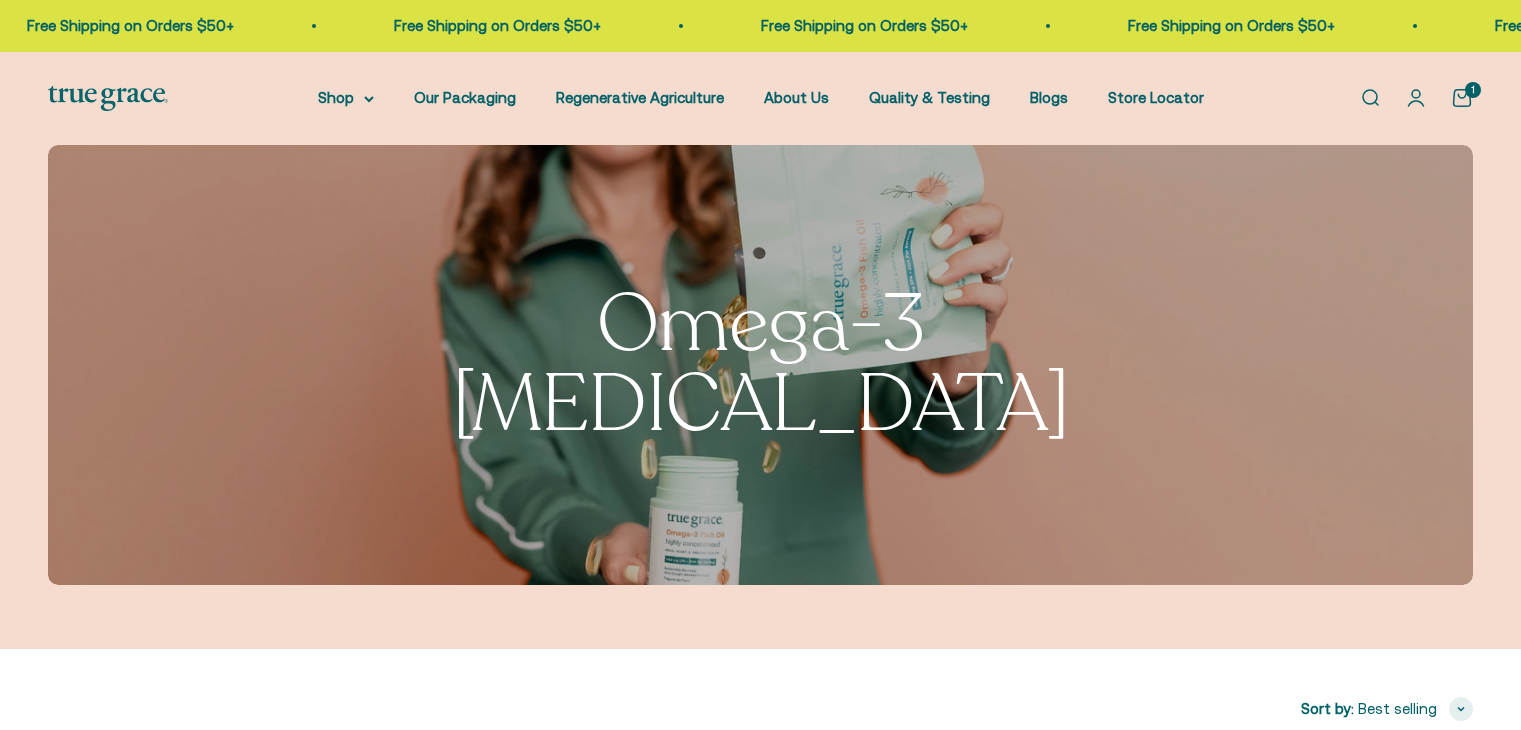 scroll, scrollTop: 0, scrollLeft: 0, axis: both 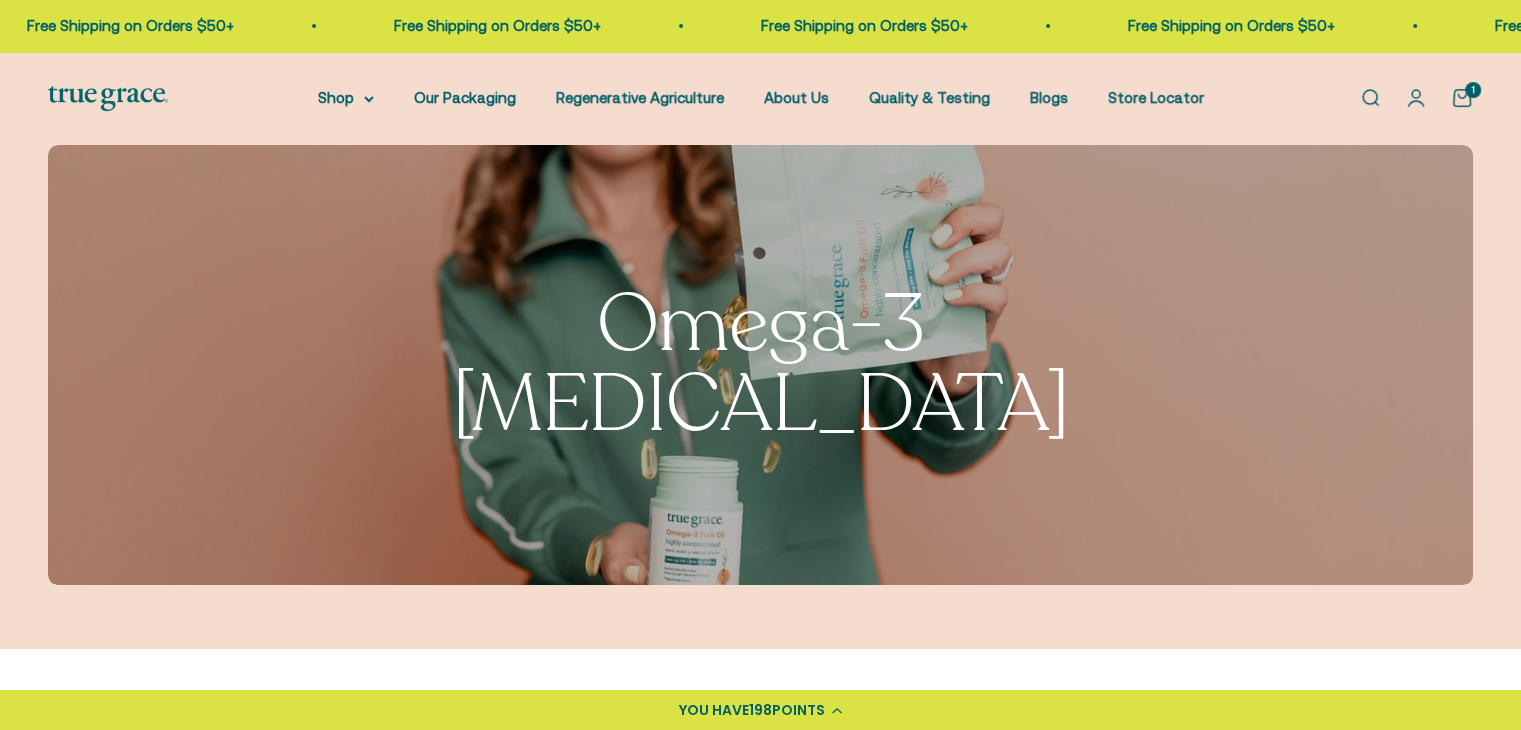 click at bounding box center (760, 365) 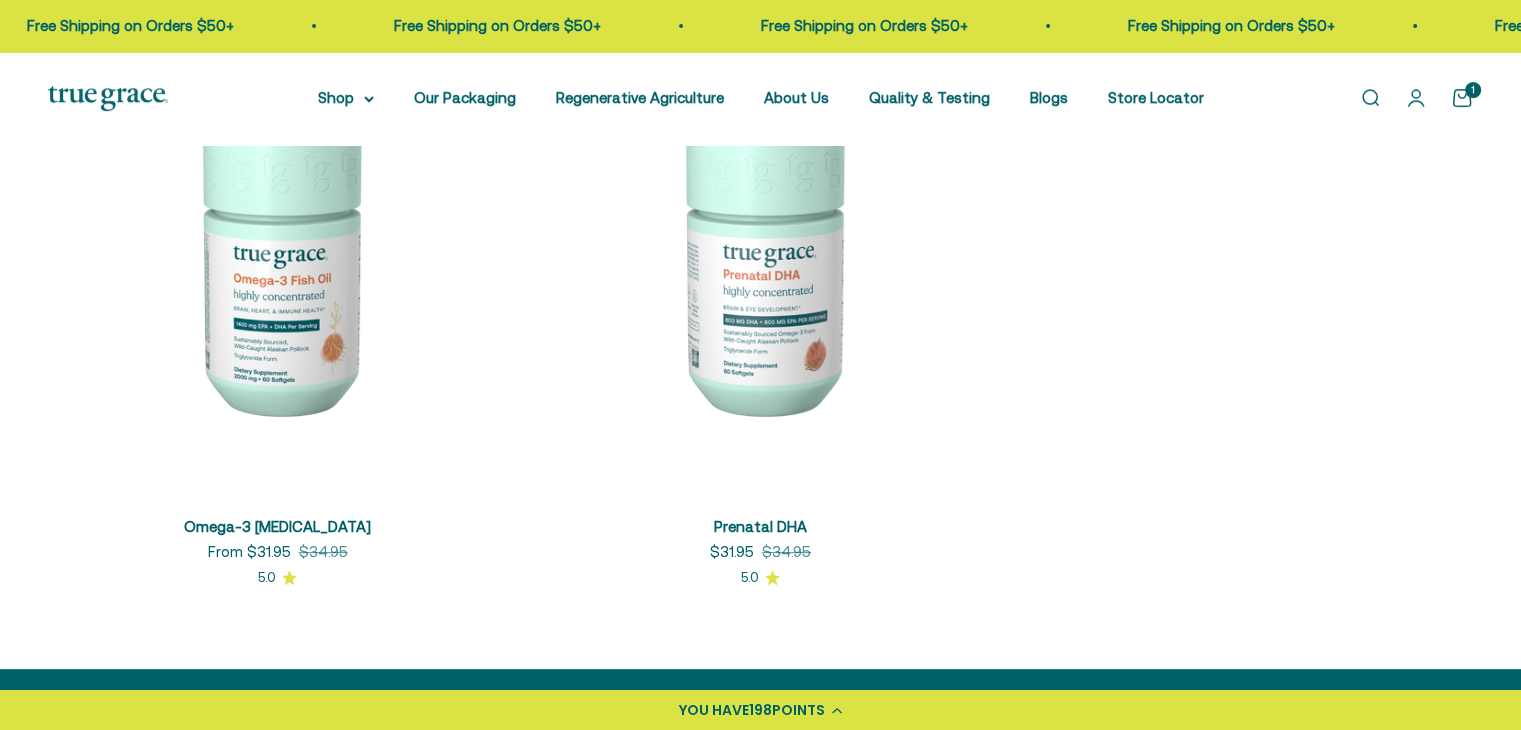 scroll, scrollTop: 720, scrollLeft: 0, axis: vertical 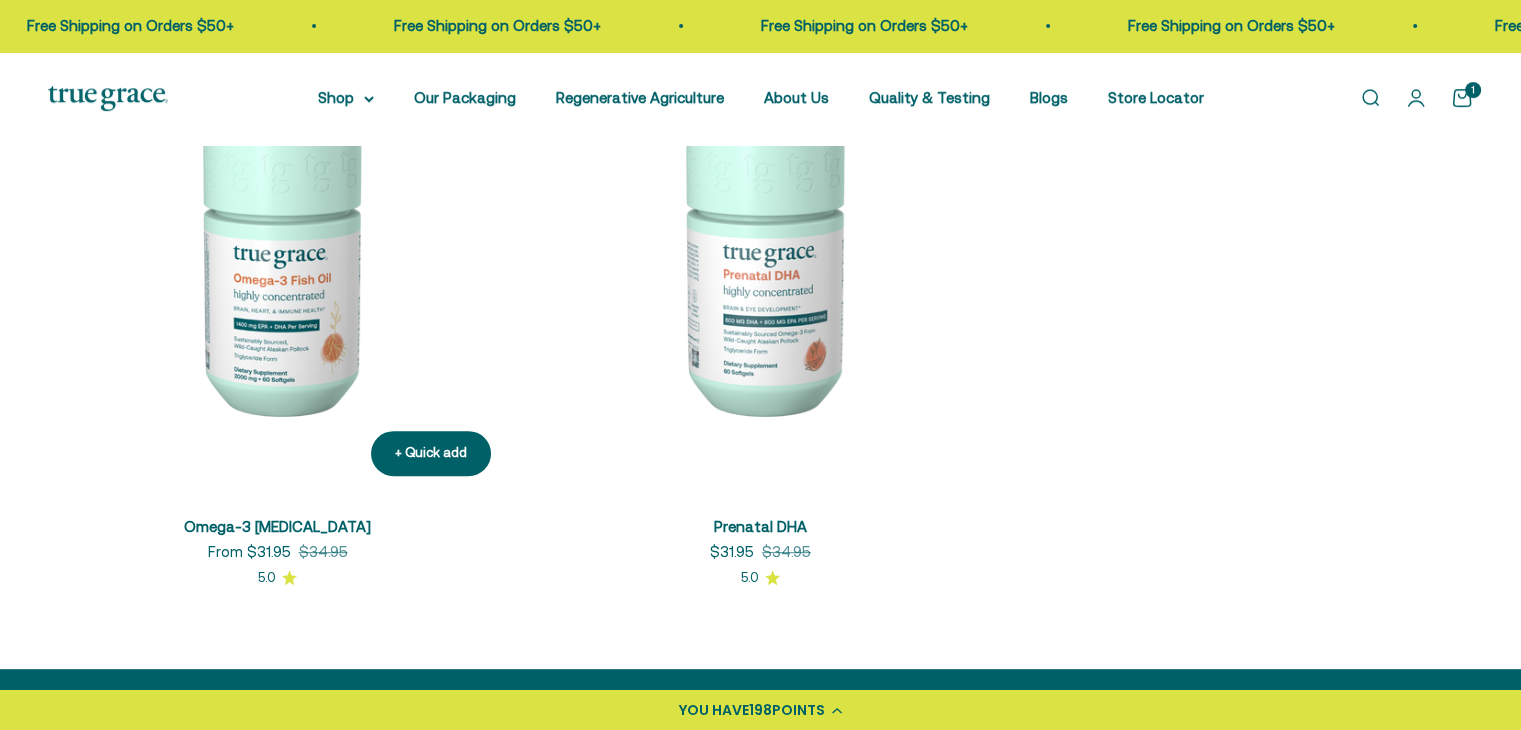 click at bounding box center (277, 262) 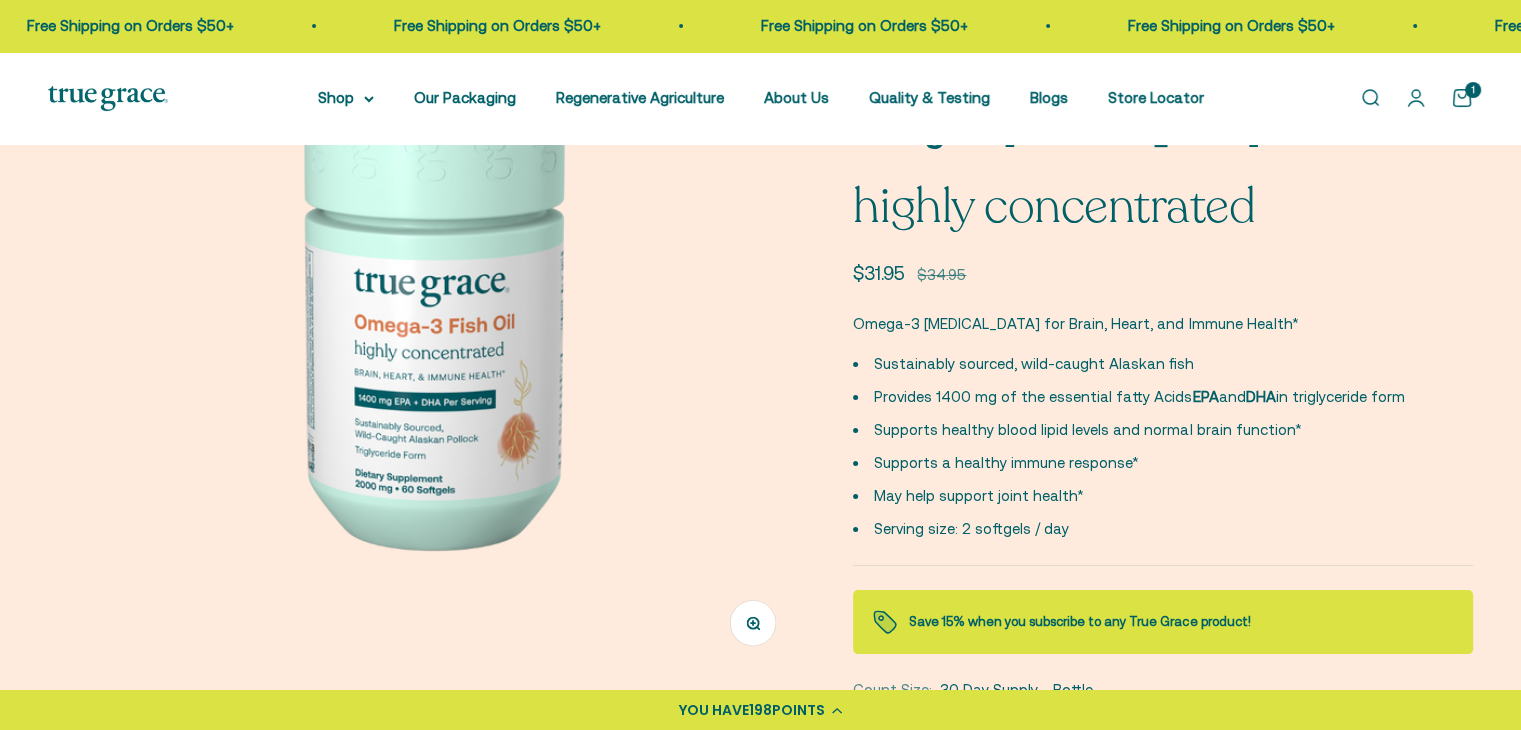 scroll, scrollTop: 498, scrollLeft: 0, axis: vertical 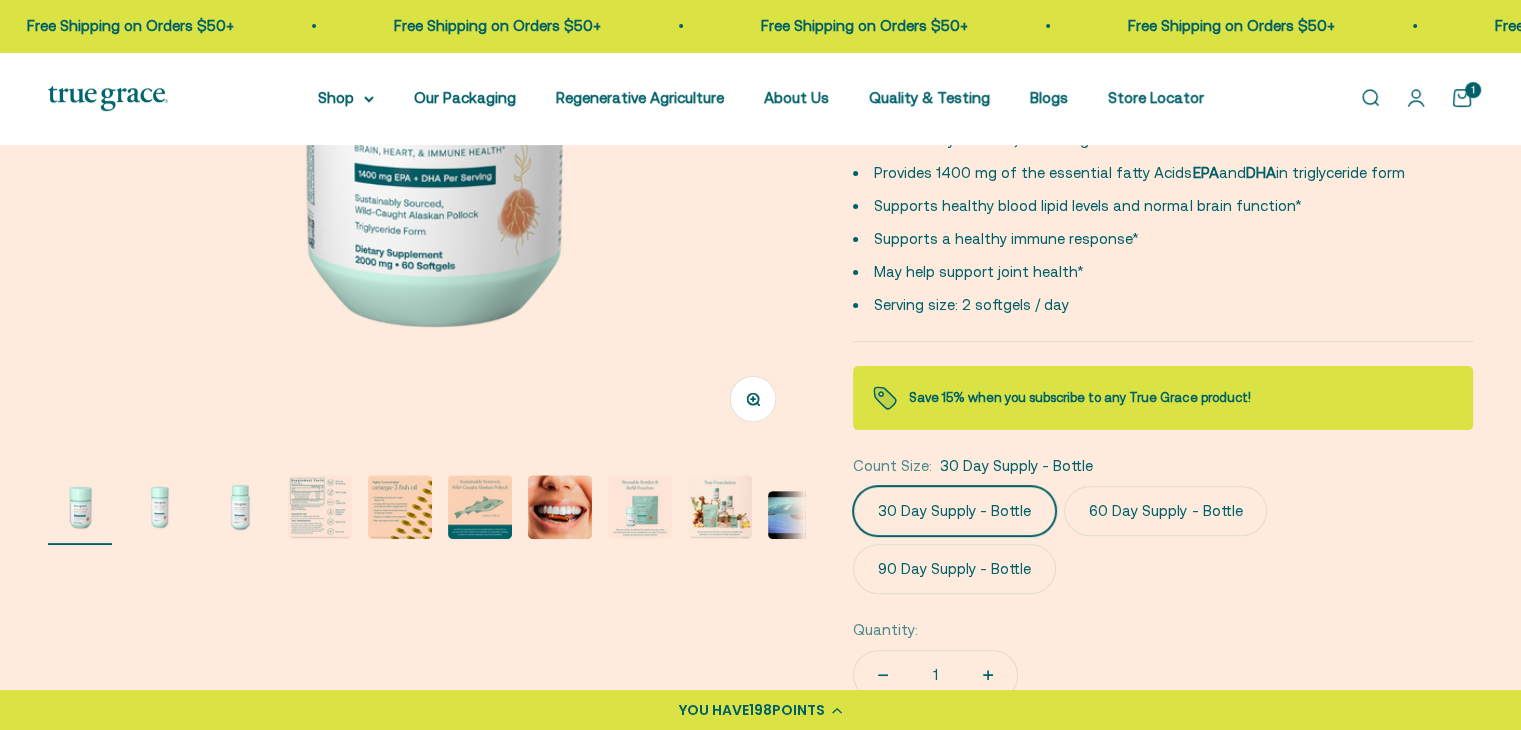 click on "90 Day Supply - Bottle" 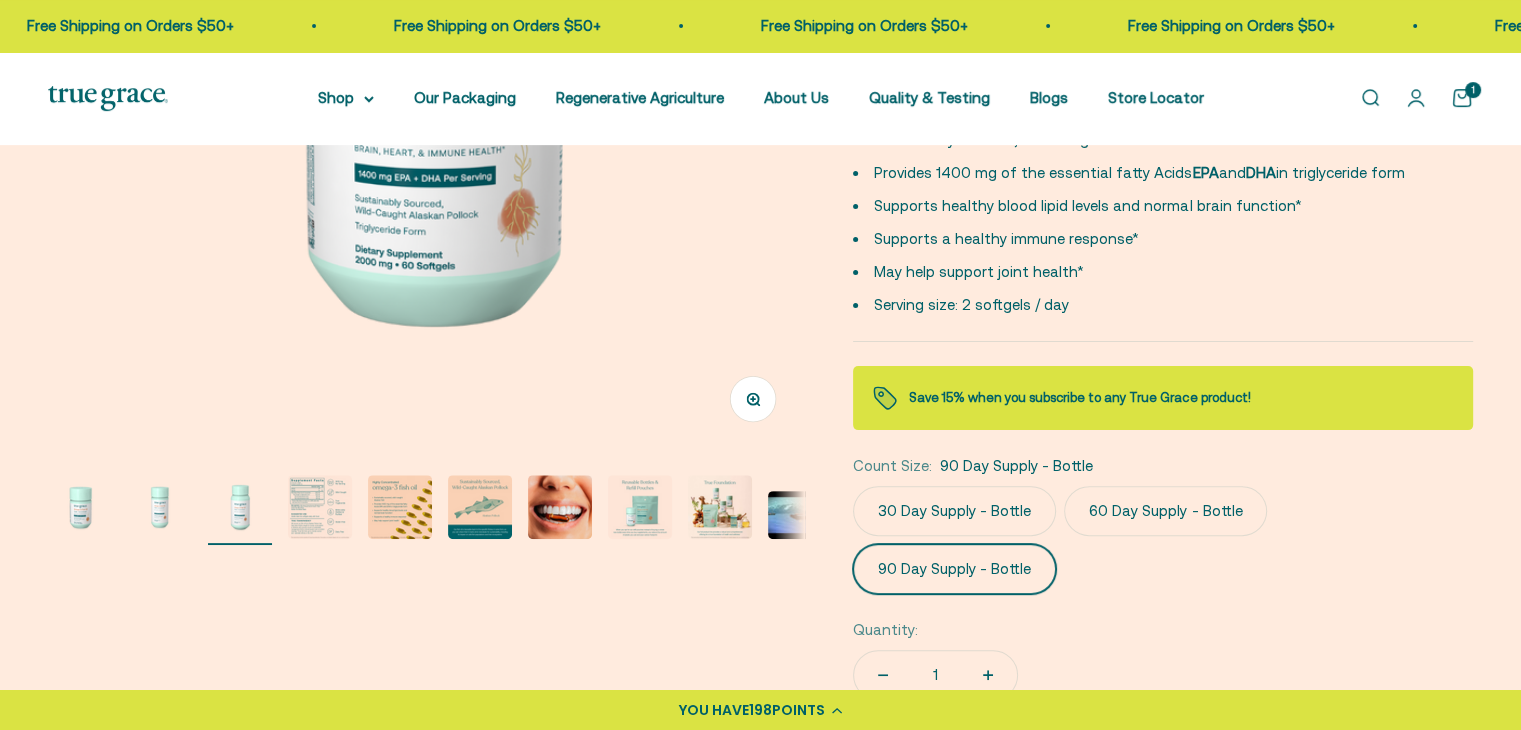 scroll, scrollTop: 0, scrollLeft: 1562, axis: horizontal 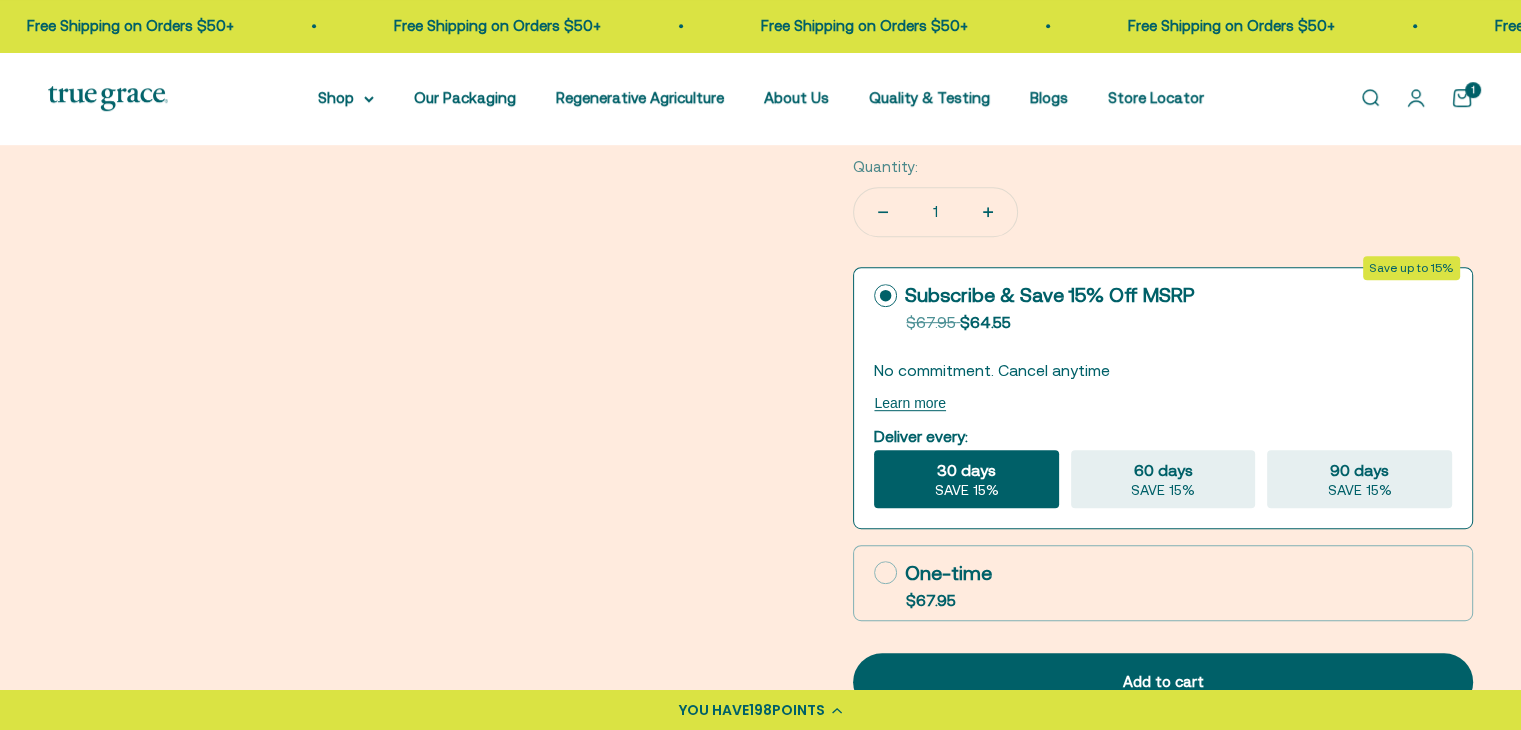 click 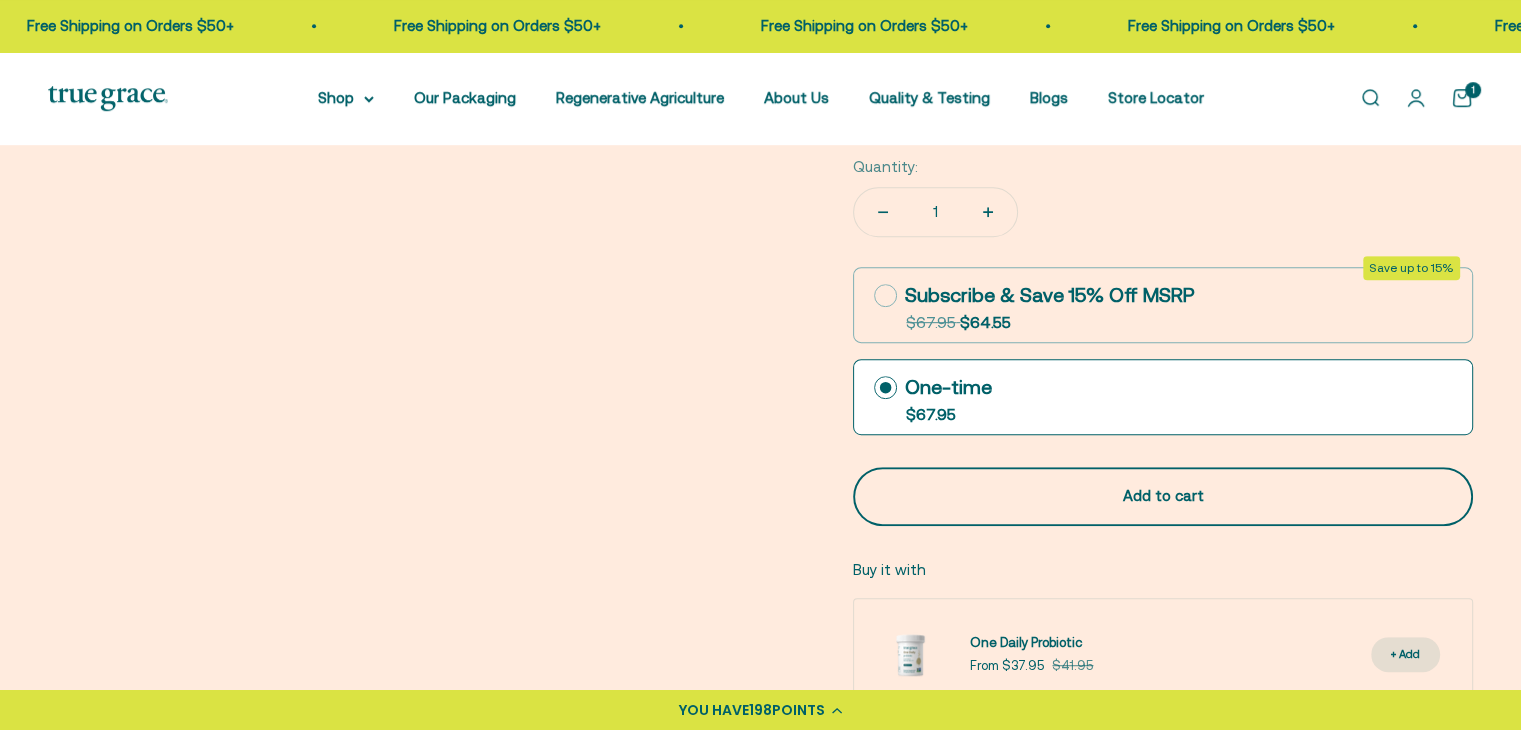 click on "Add to cart" at bounding box center [1163, 496] 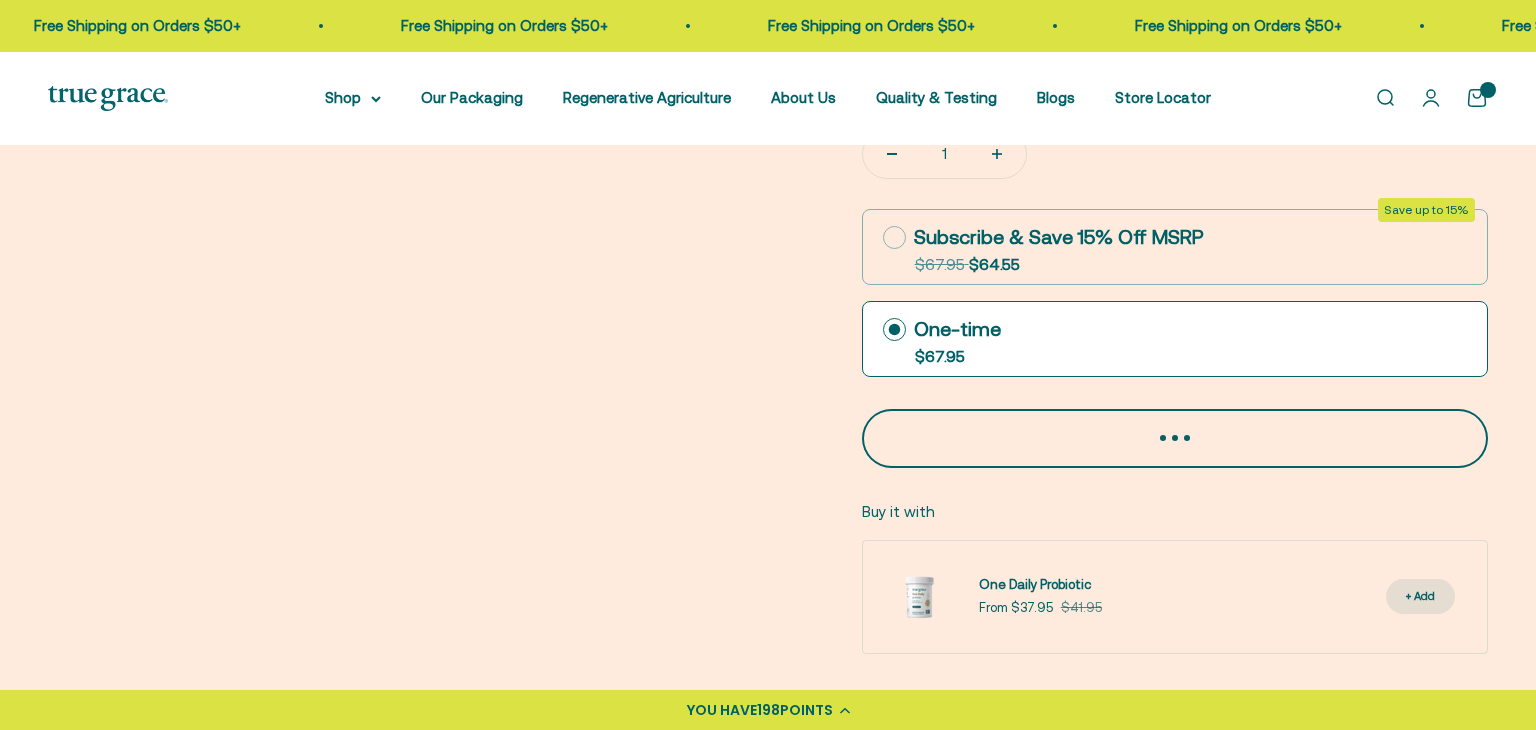 scroll, scrollTop: 0, scrollLeft: 1579, axis: horizontal 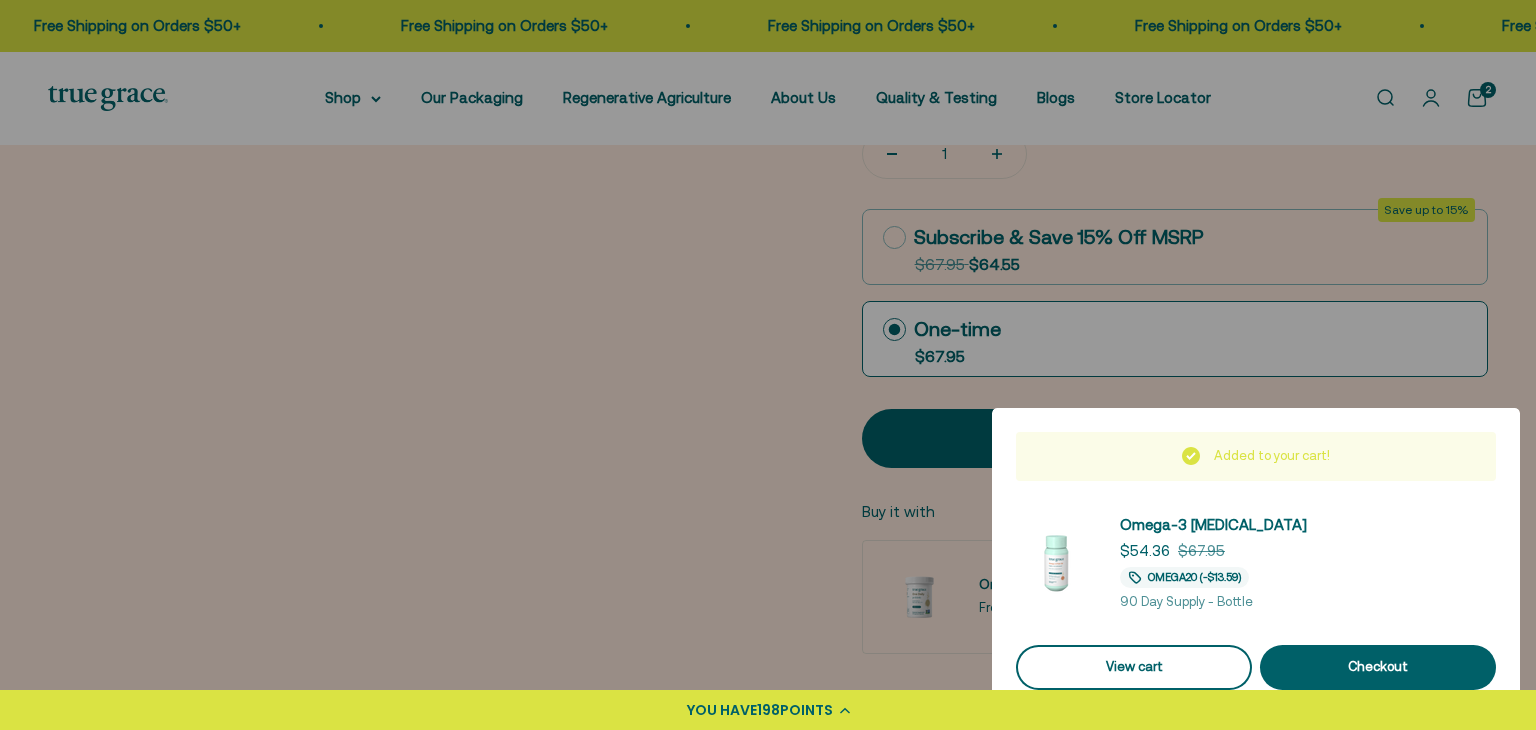 click on "View cart" at bounding box center [1134, 667] 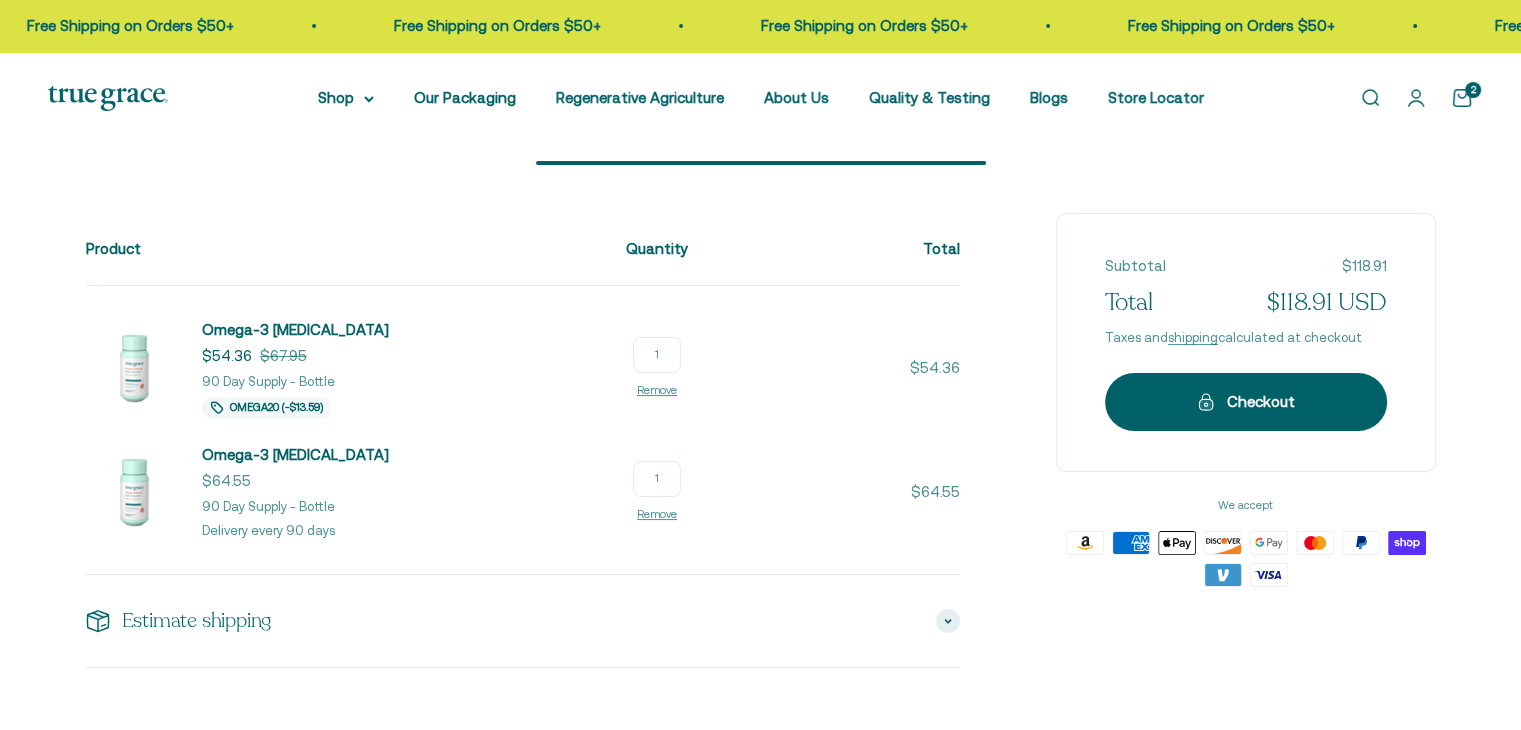 scroll, scrollTop: 170, scrollLeft: 0, axis: vertical 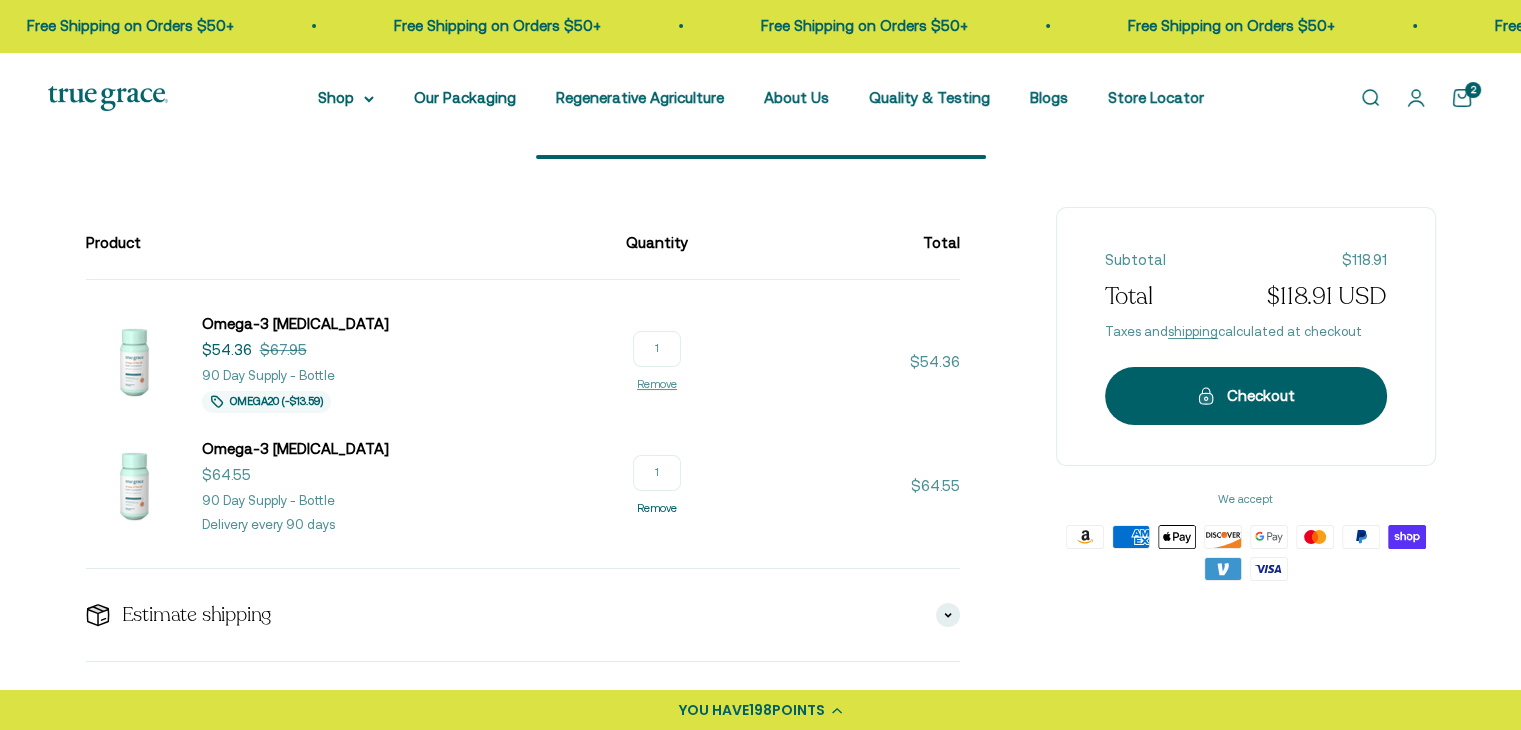 click on "Remove" at bounding box center [657, 508] 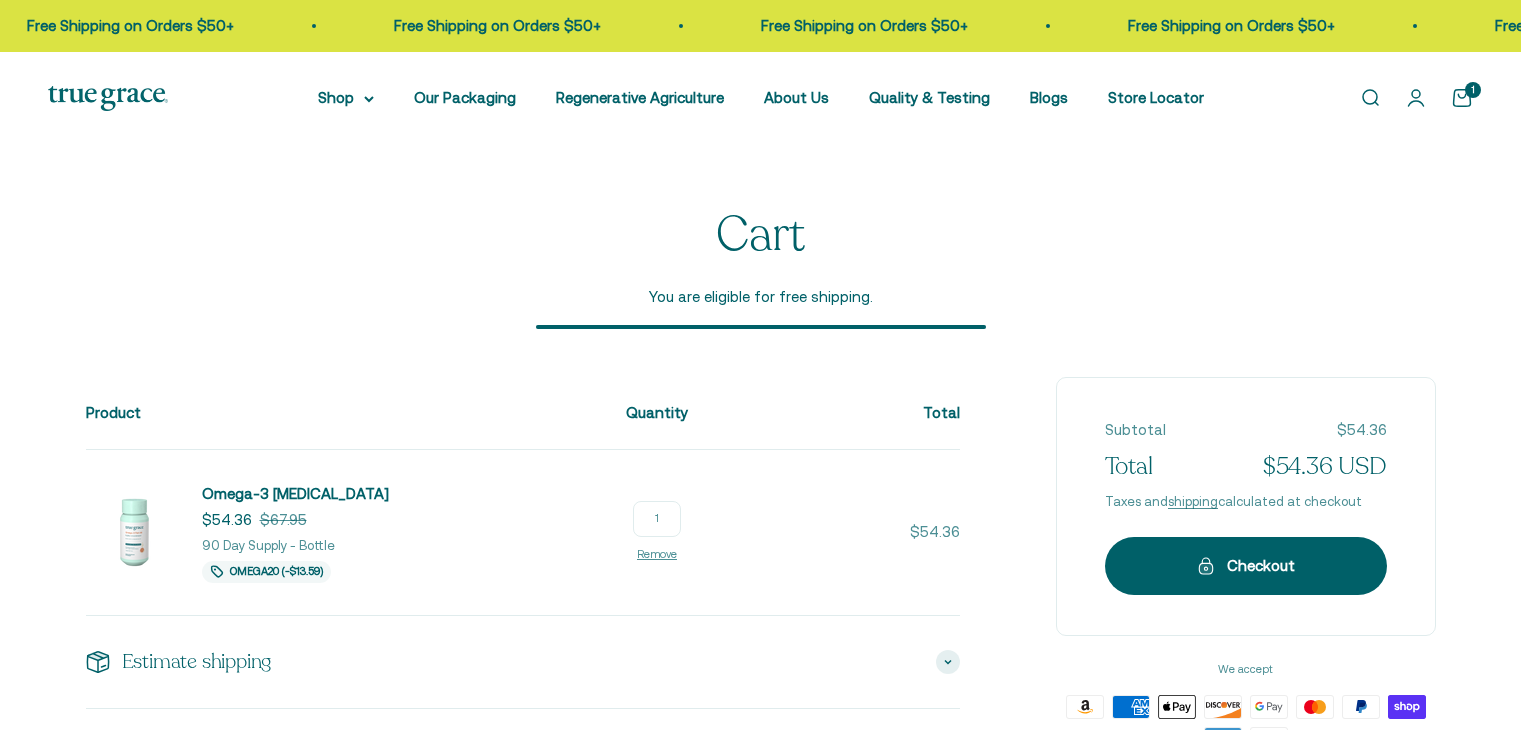 scroll, scrollTop: 0, scrollLeft: 0, axis: both 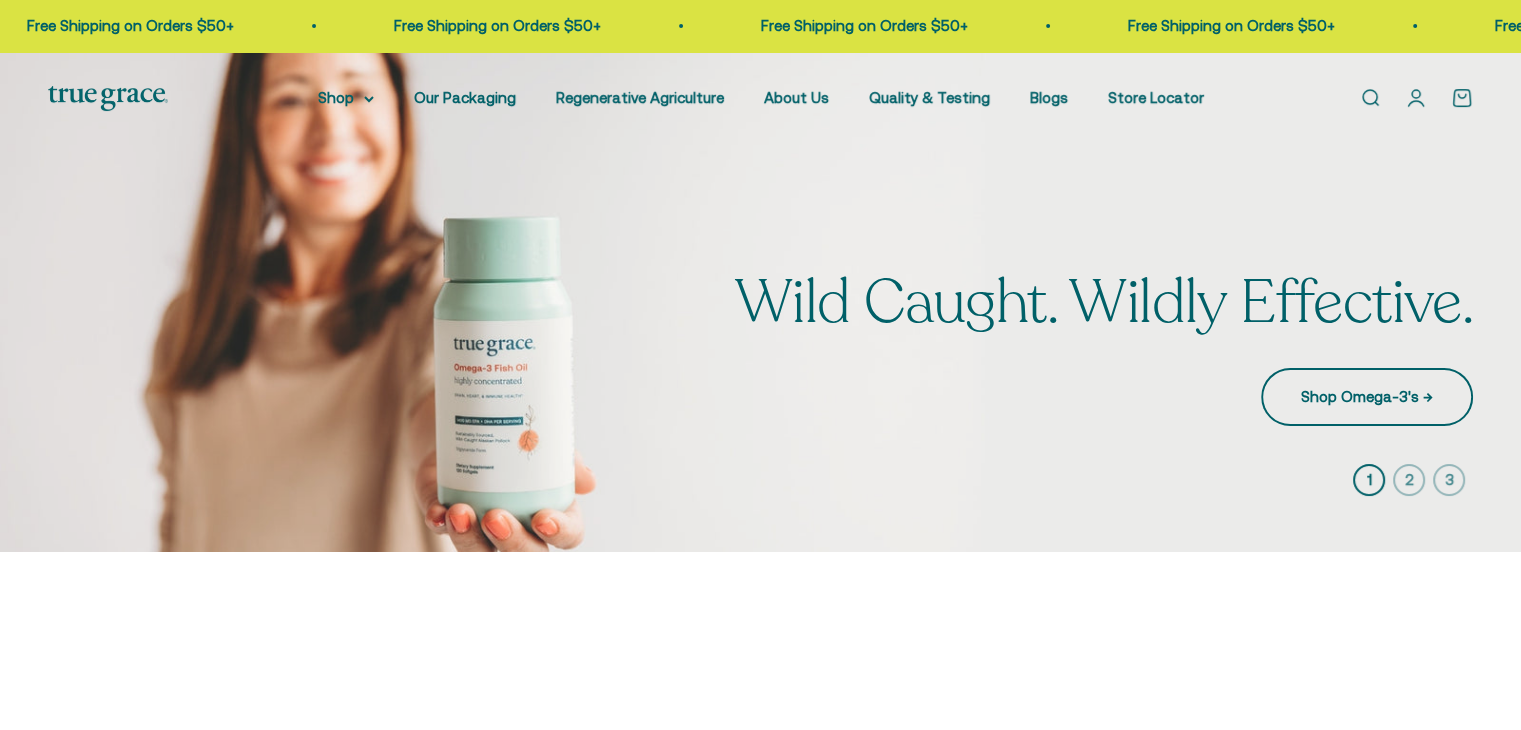 click on "Shop Omega-3's →" at bounding box center (1367, 397) 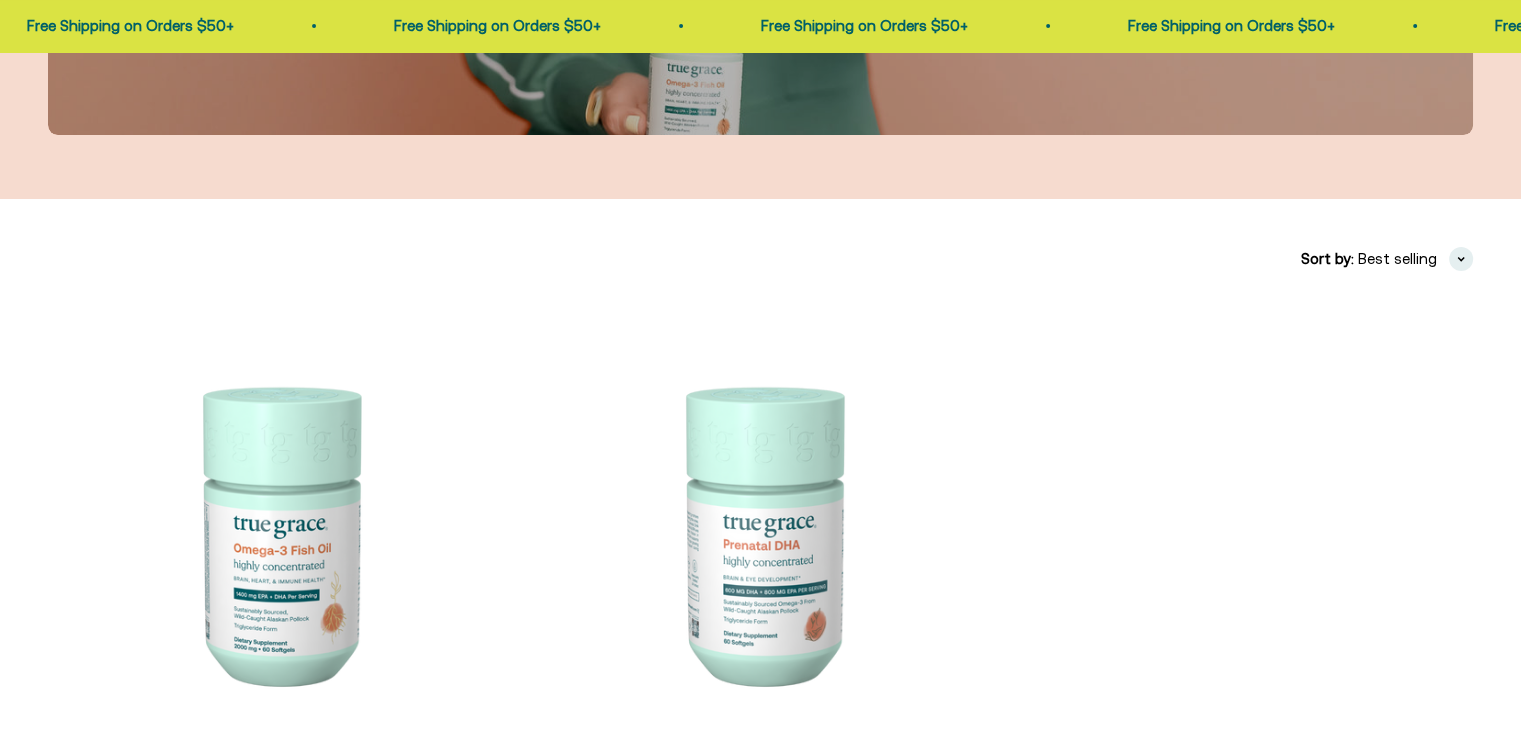 scroll, scrollTop: 531, scrollLeft: 0, axis: vertical 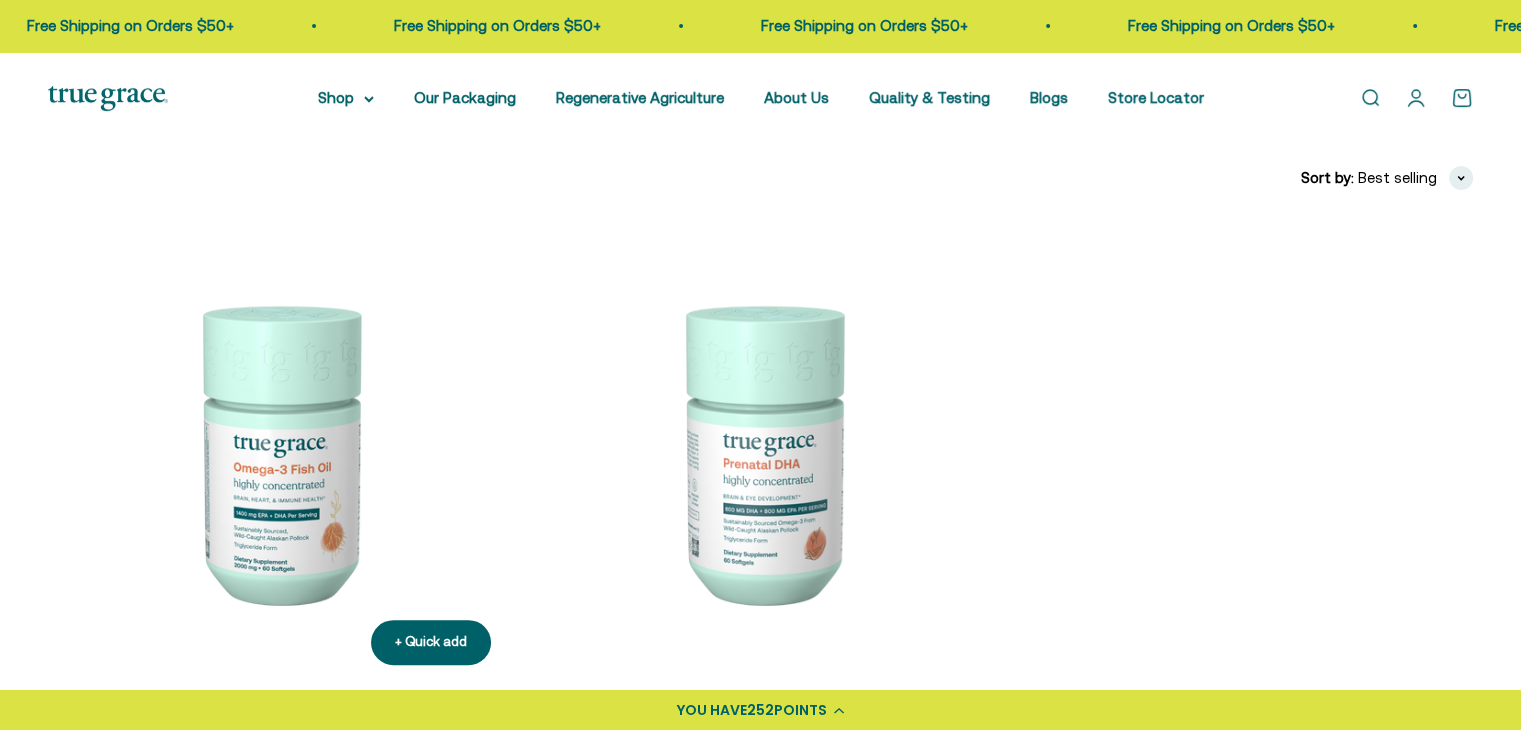 click at bounding box center [277, 451] 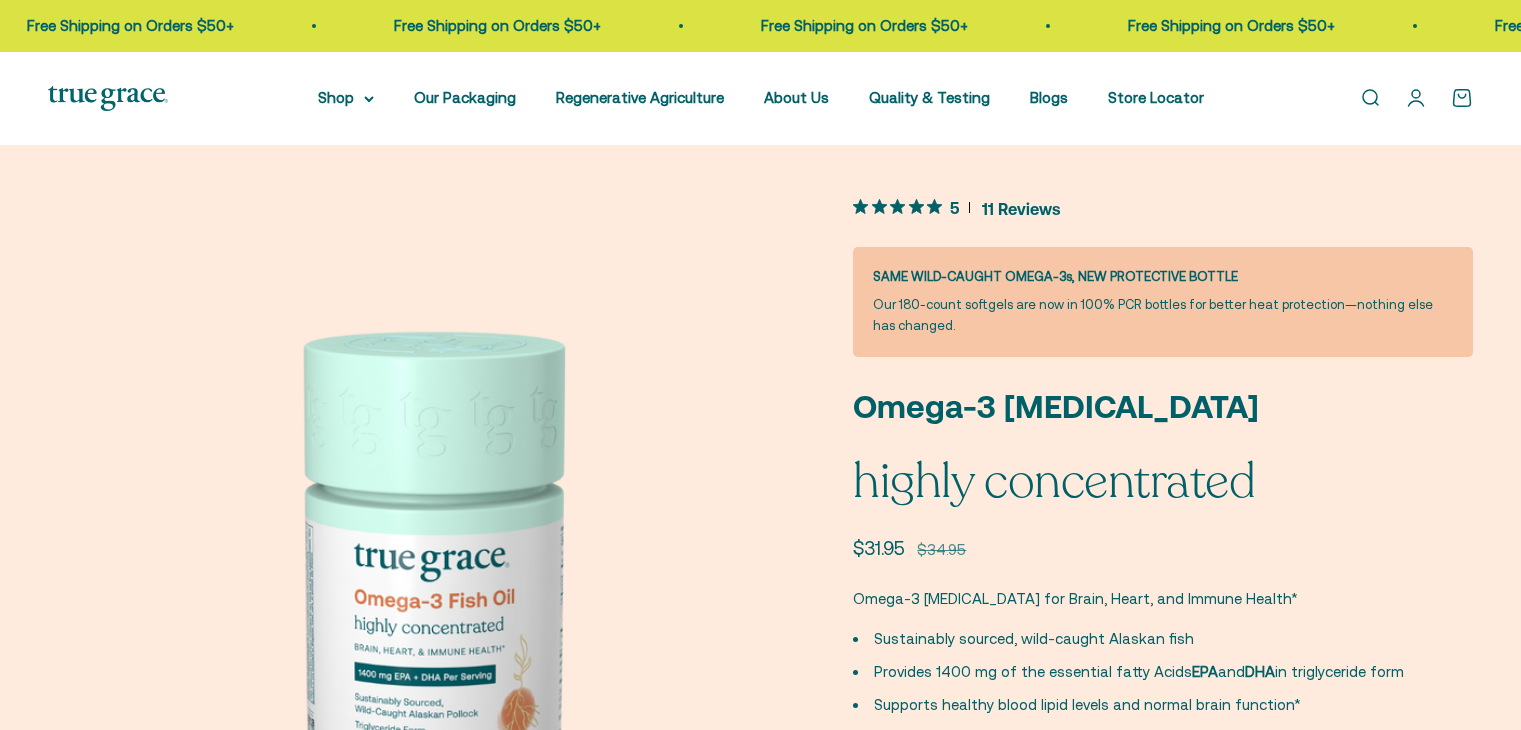 click at bounding box center [320, 1006] 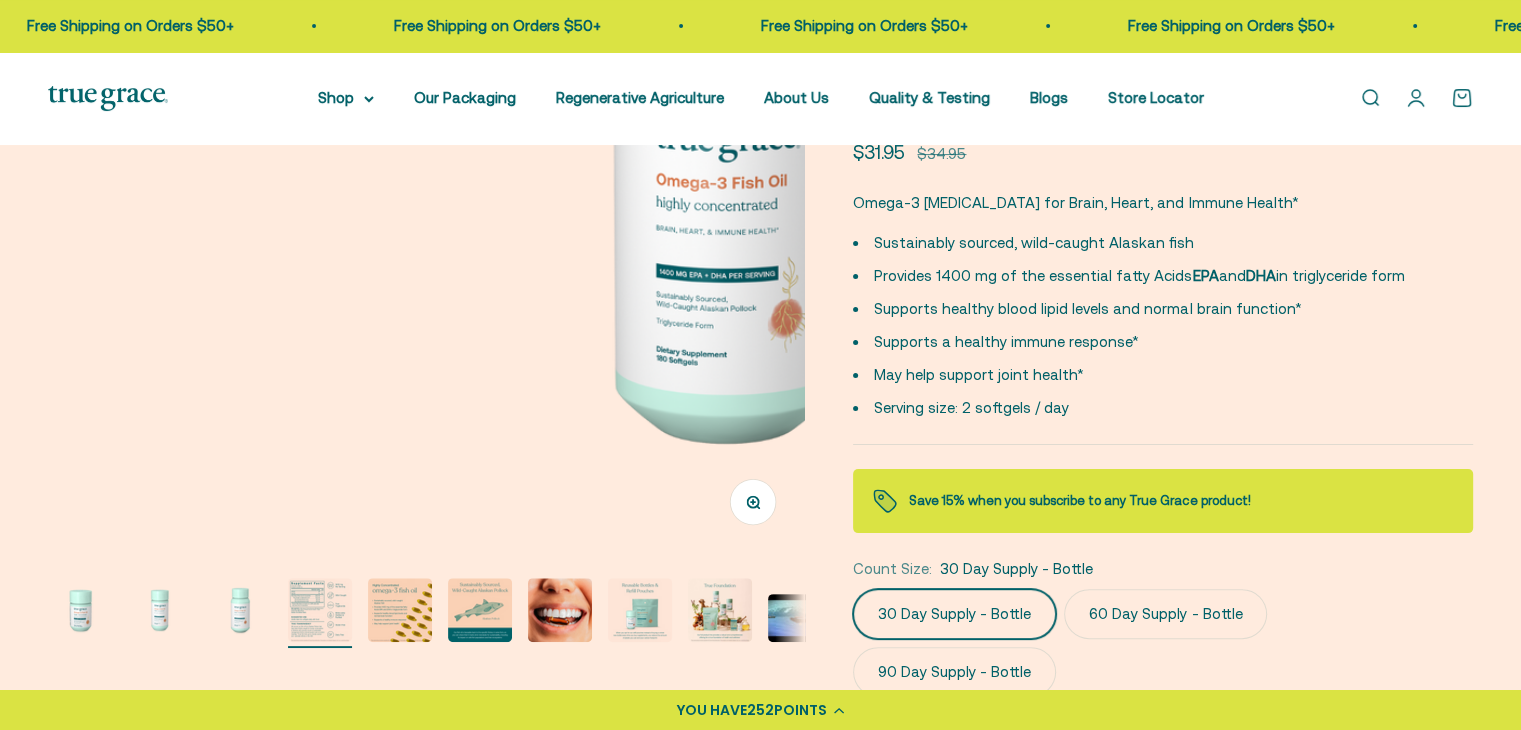 scroll, scrollTop: 0, scrollLeft: 0, axis: both 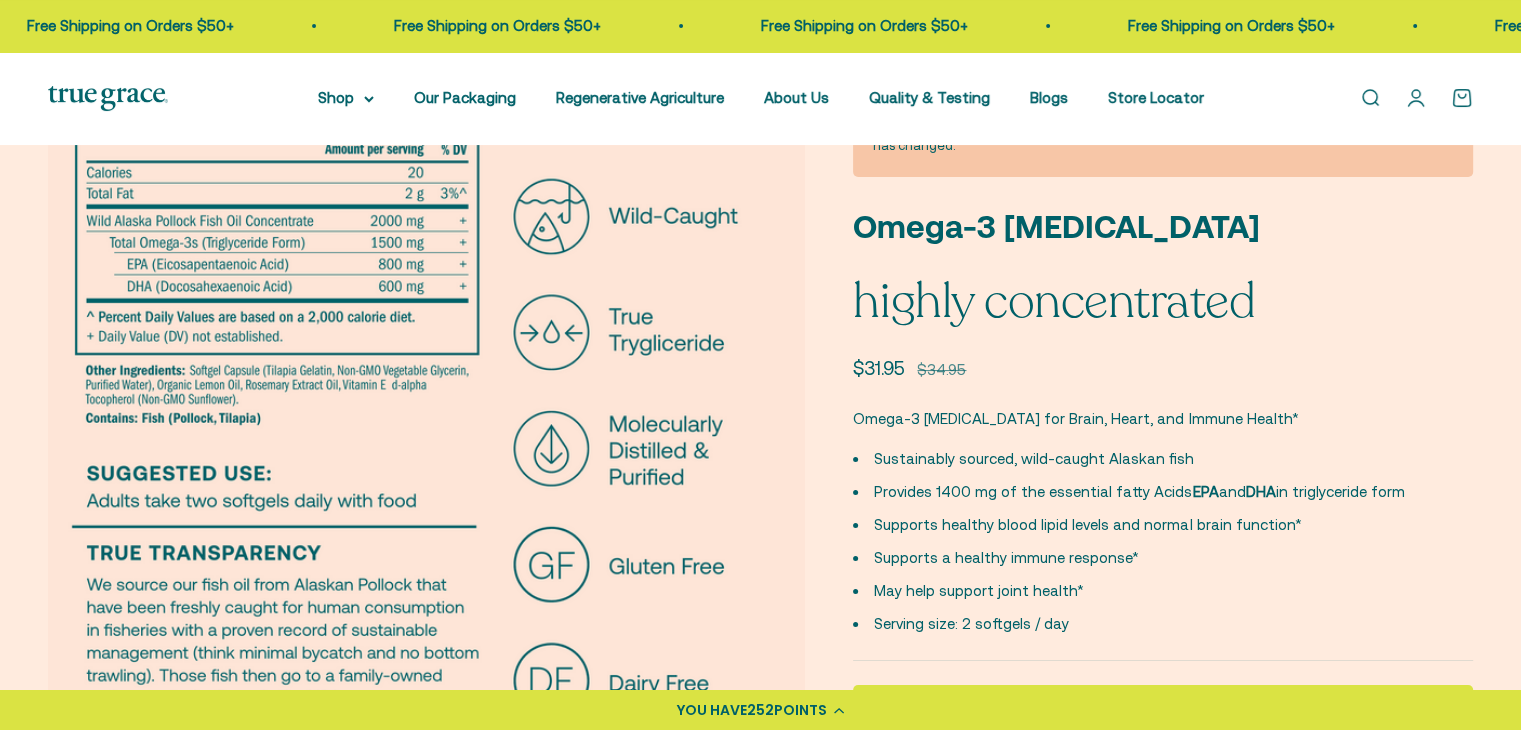 click at bounding box center (426, 391) 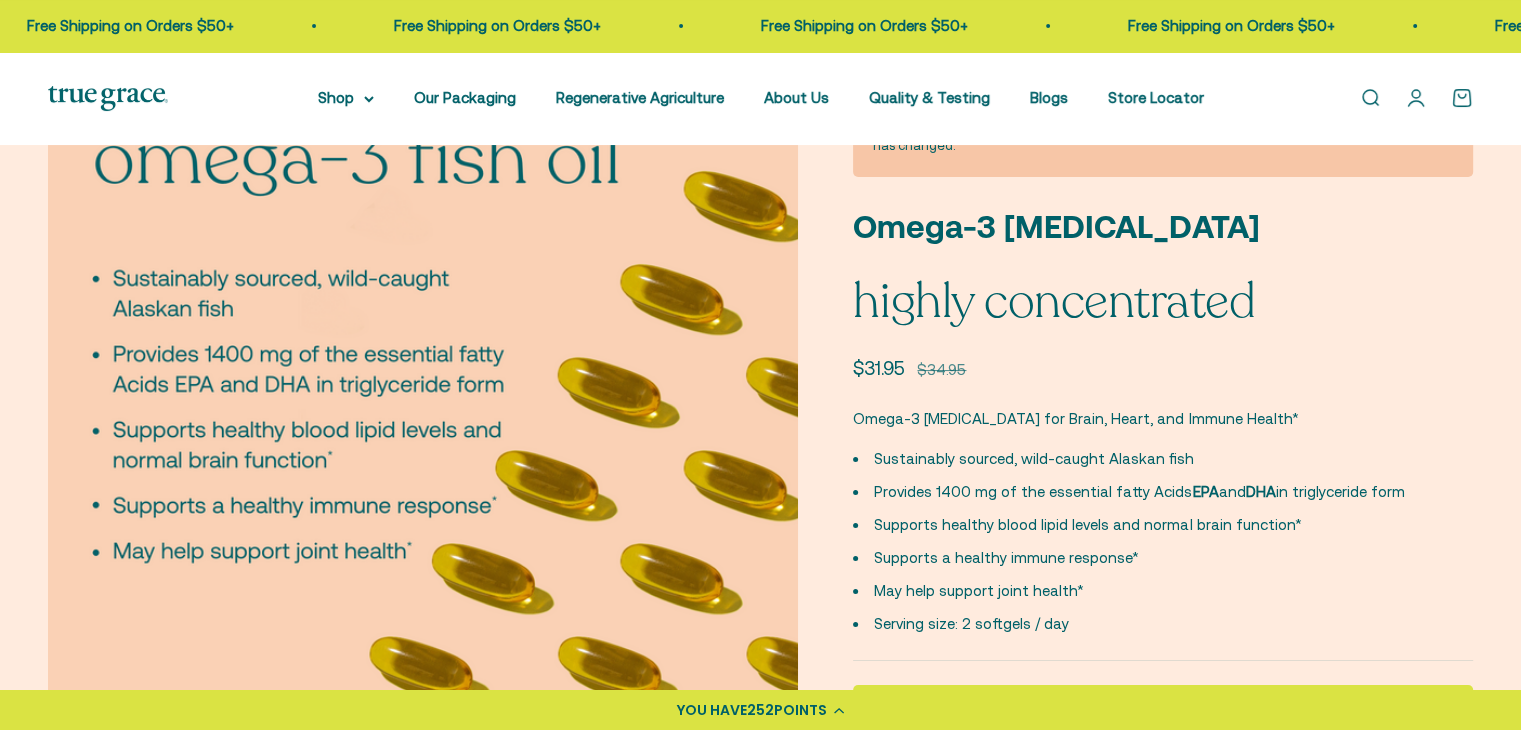 scroll, scrollTop: 0, scrollLeft: 3124, axis: horizontal 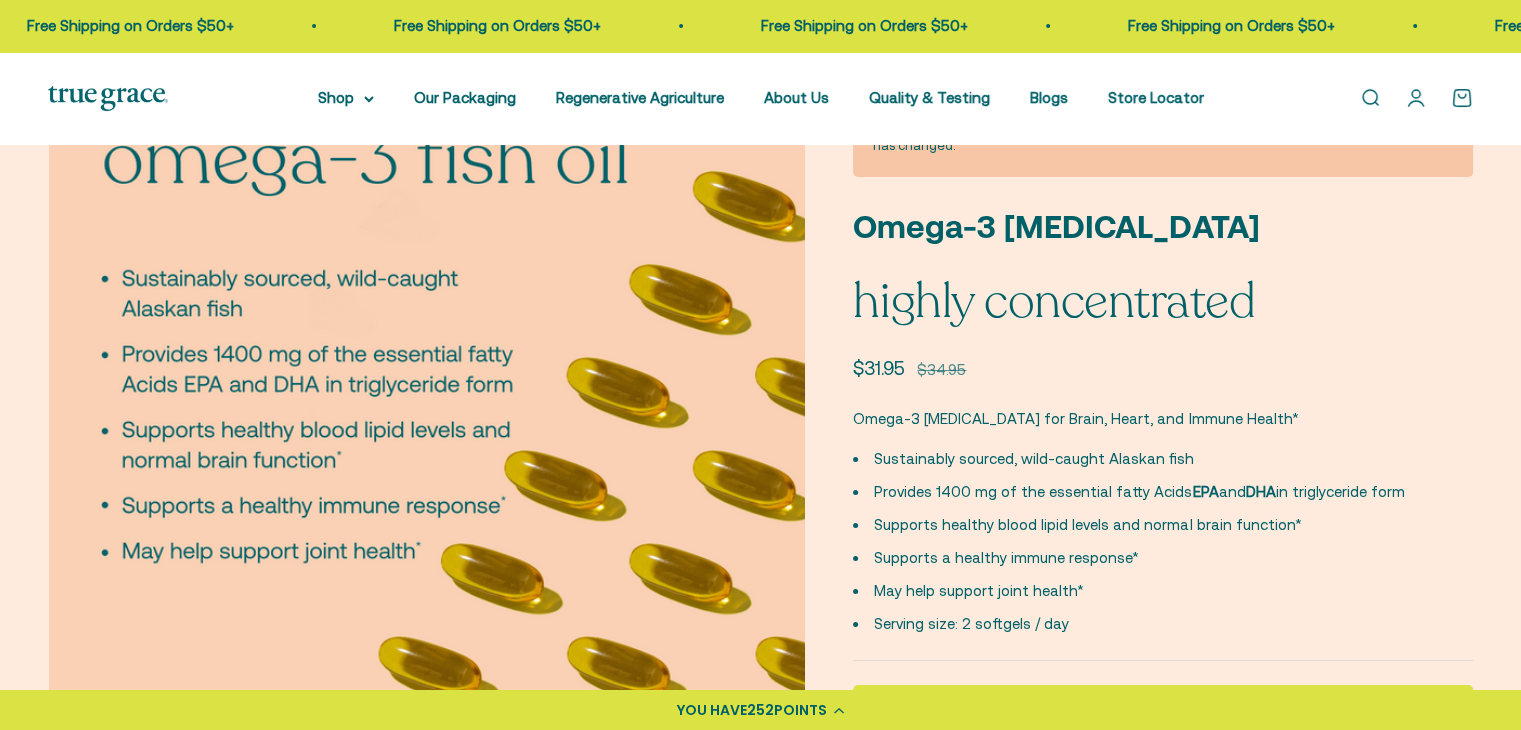 click at bounding box center [427, 391] 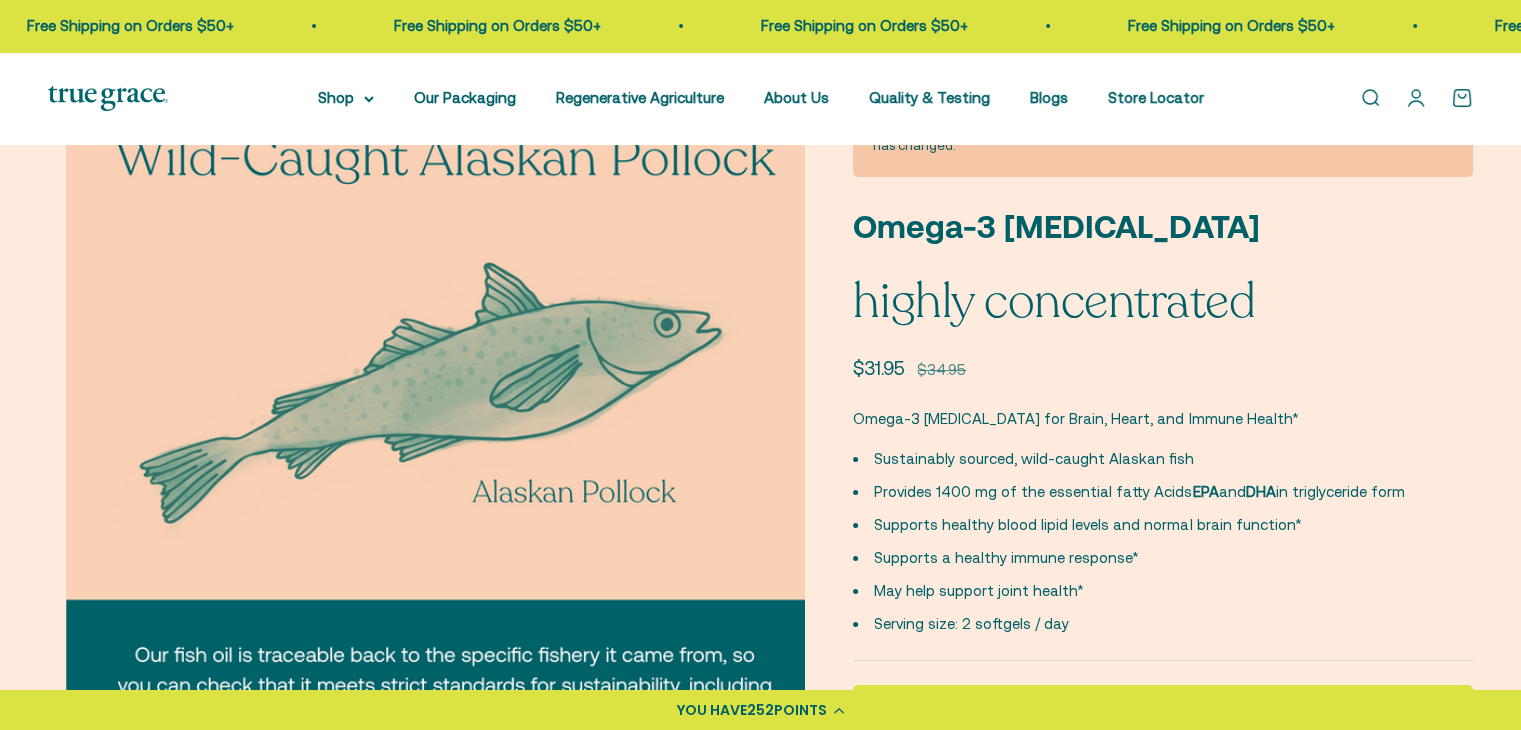 scroll, scrollTop: 0, scrollLeft: 3906, axis: horizontal 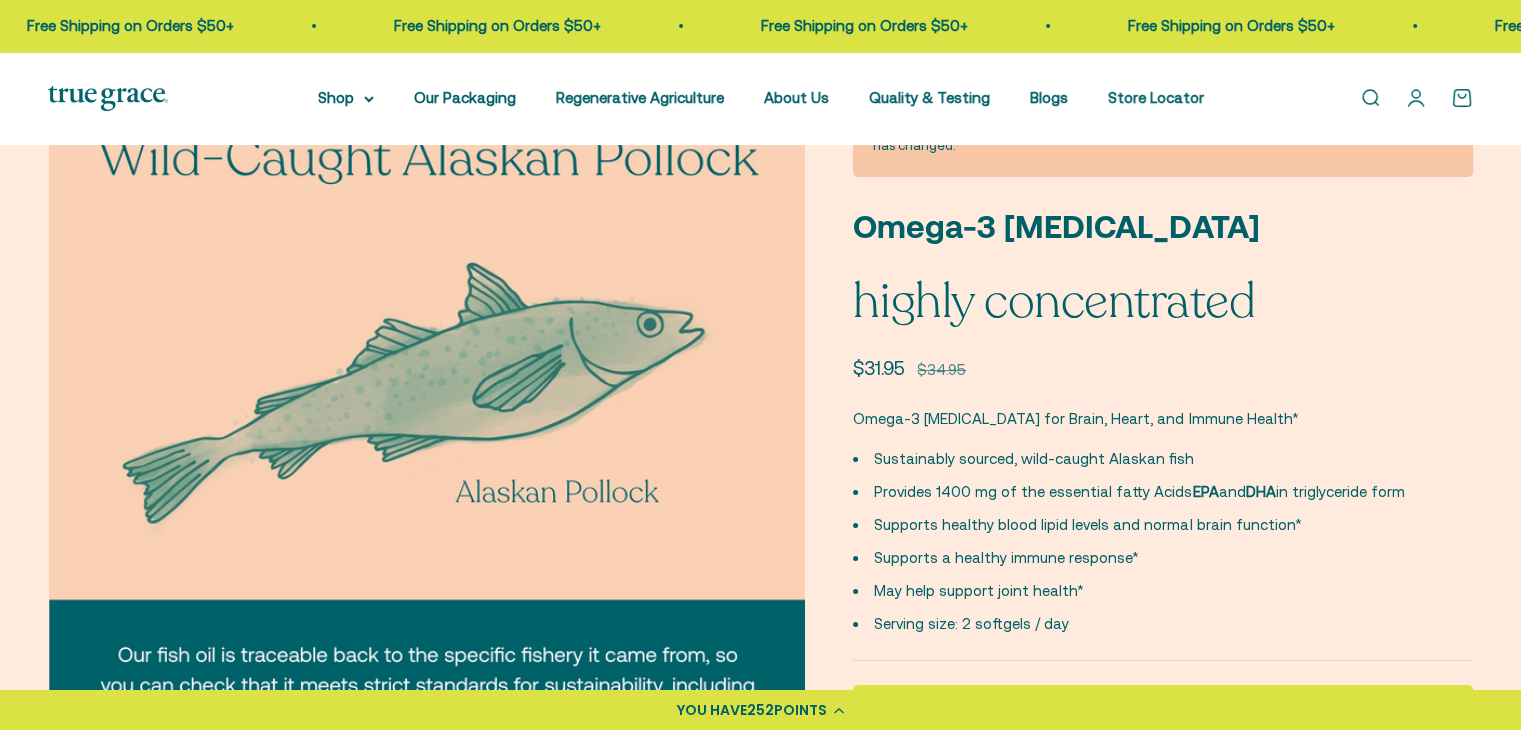 click at bounding box center [427, 391] 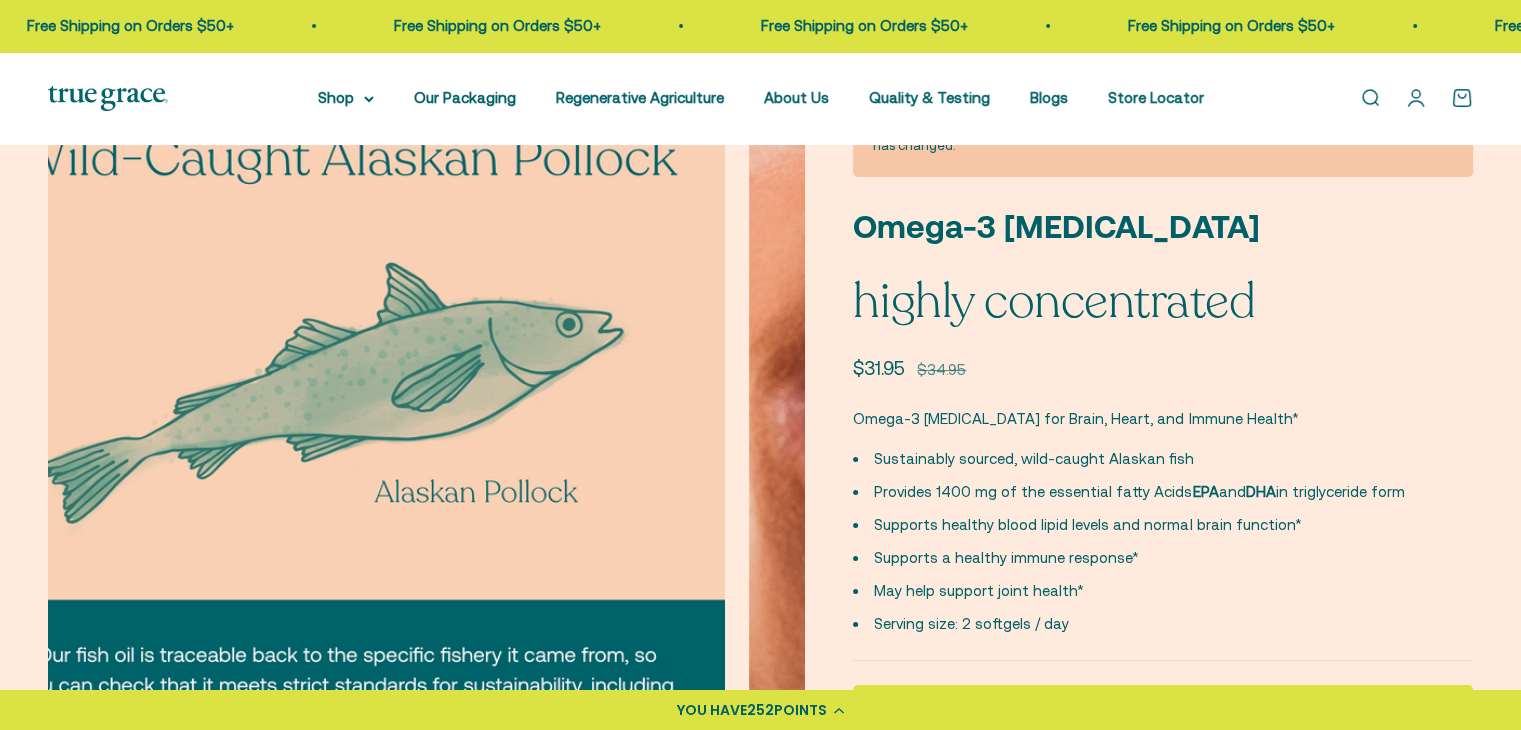 scroll, scrollTop: 0, scrollLeft: 133, axis: horizontal 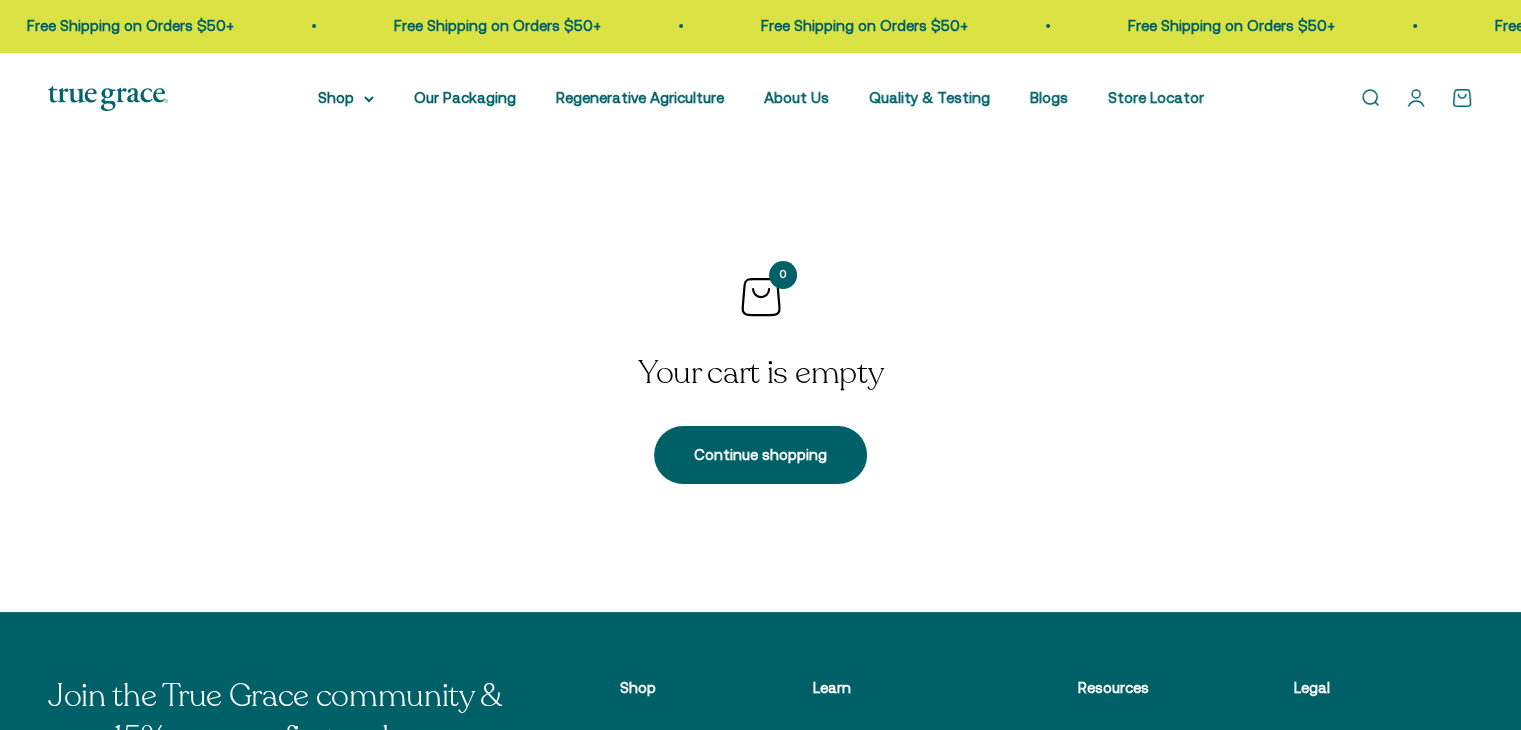 click on "Open account page" at bounding box center (1416, 98) 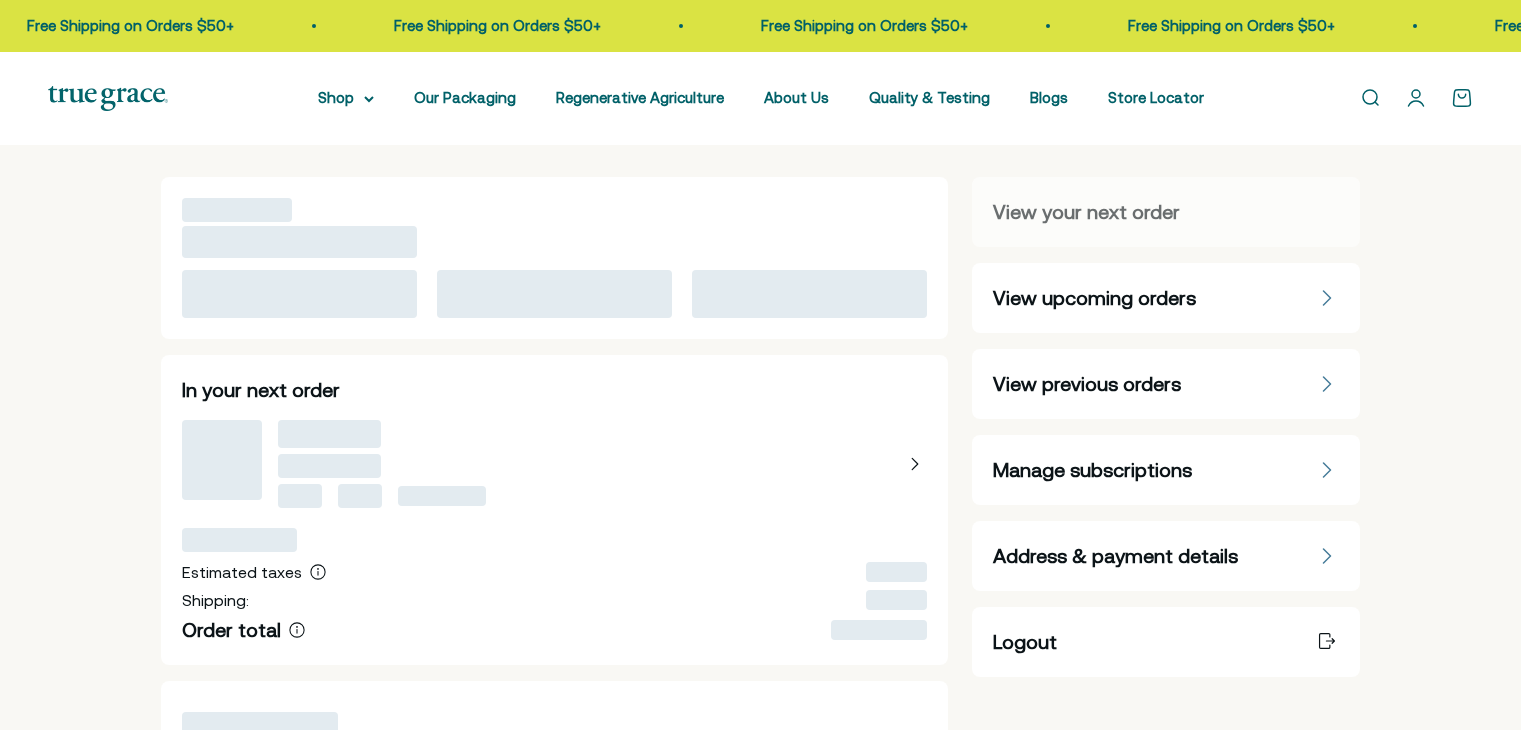 scroll, scrollTop: 0, scrollLeft: 0, axis: both 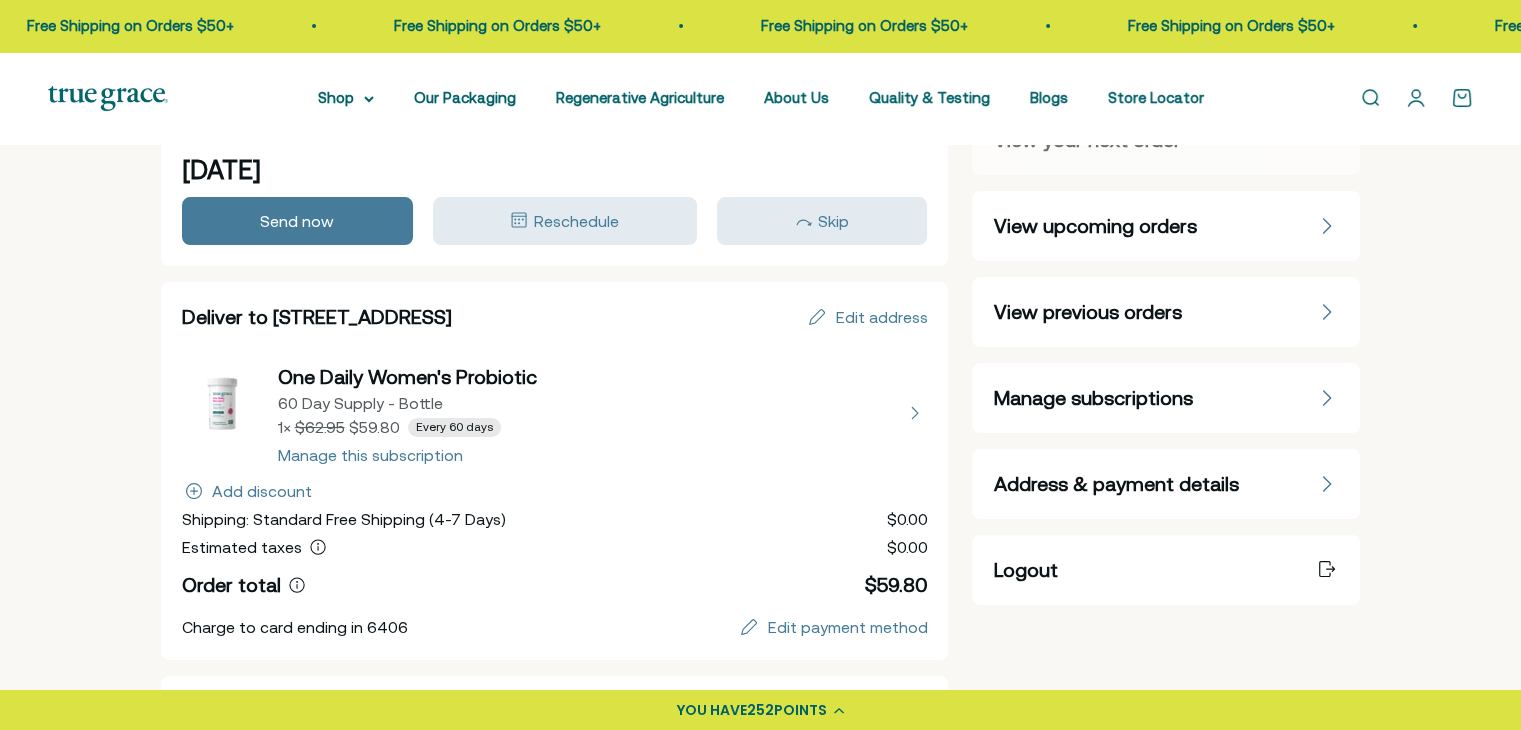 click at bounding box center (555, 413) 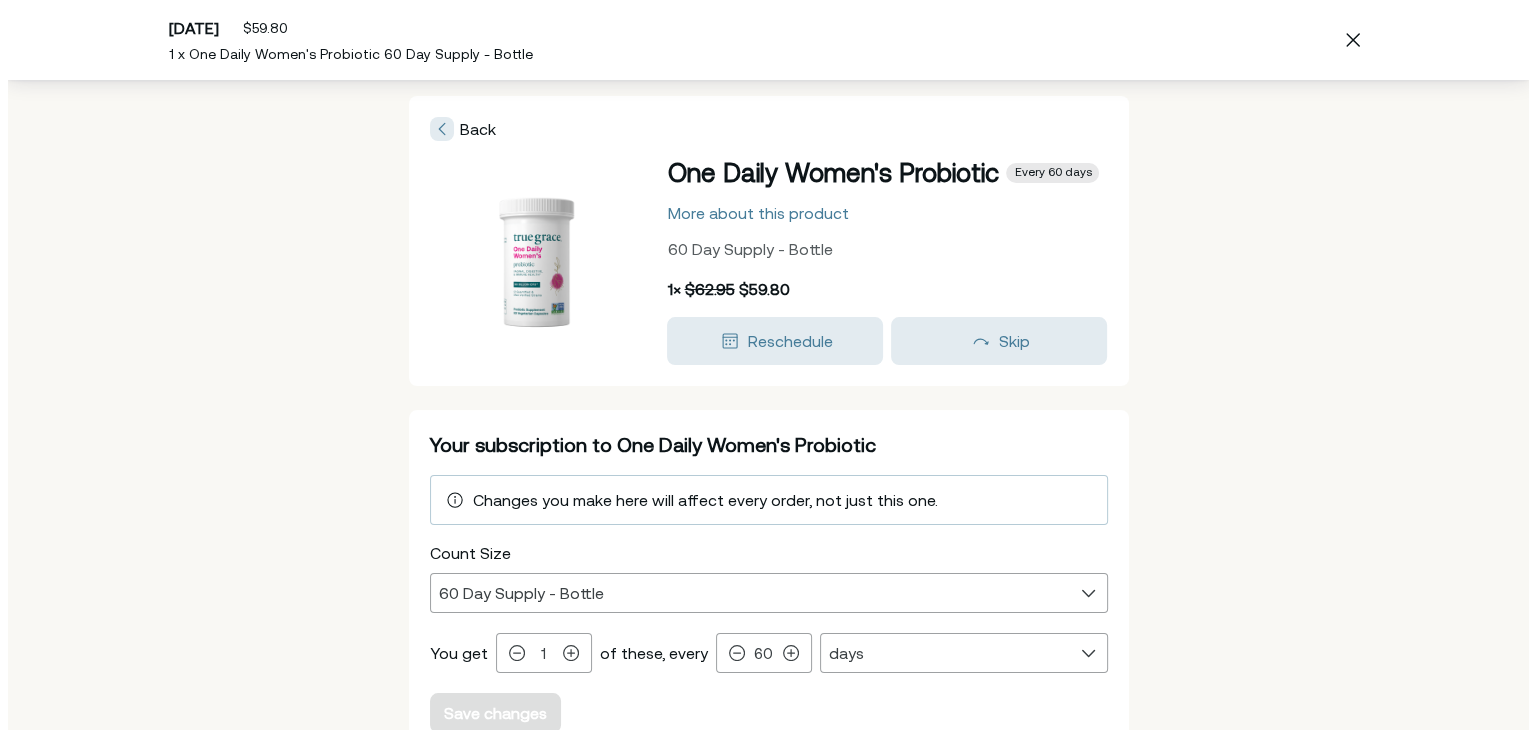 scroll, scrollTop: 0, scrollLeft: 0, axis: both 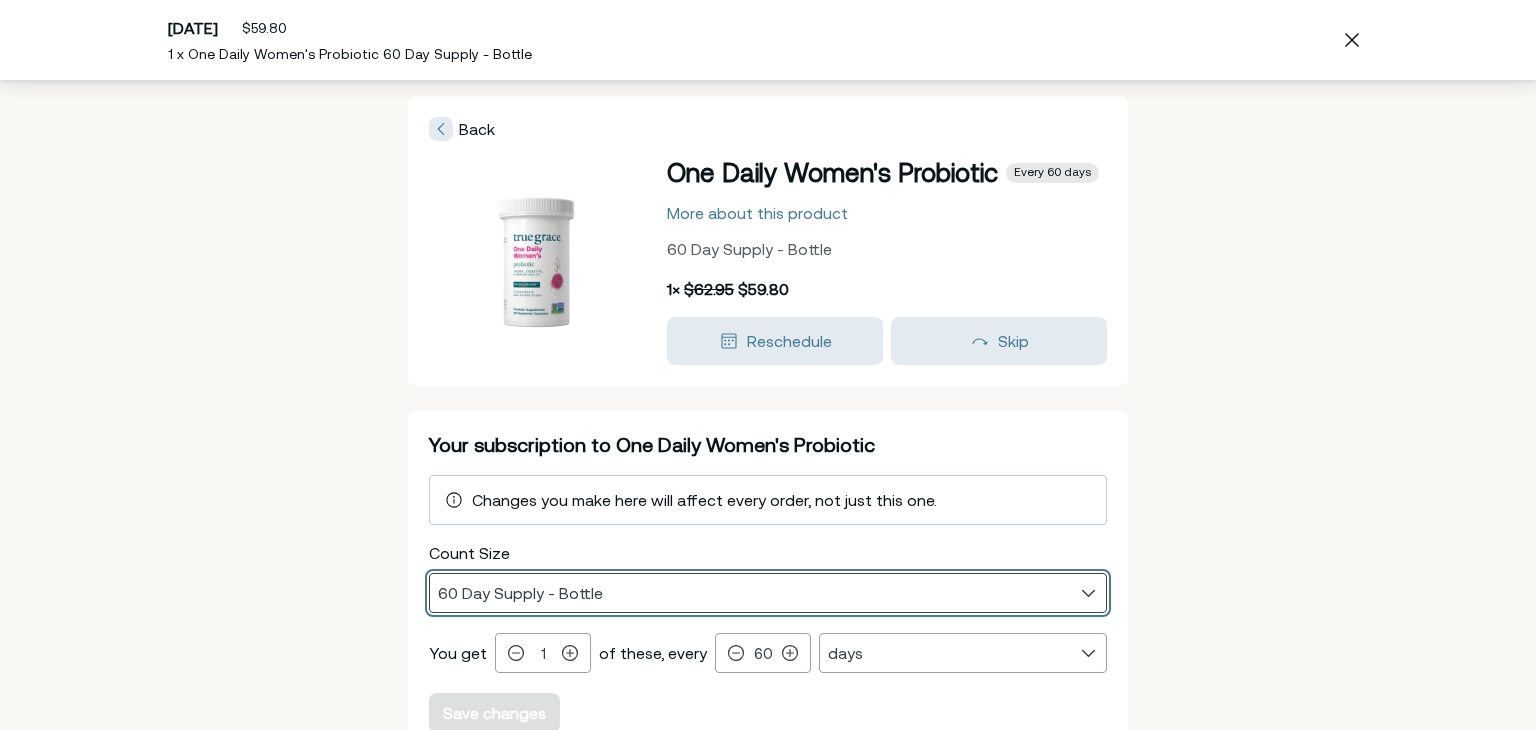 click on "30 Day Supply - Bottle 60 Day Supply - Bottle" at bounding box center (768, 593) 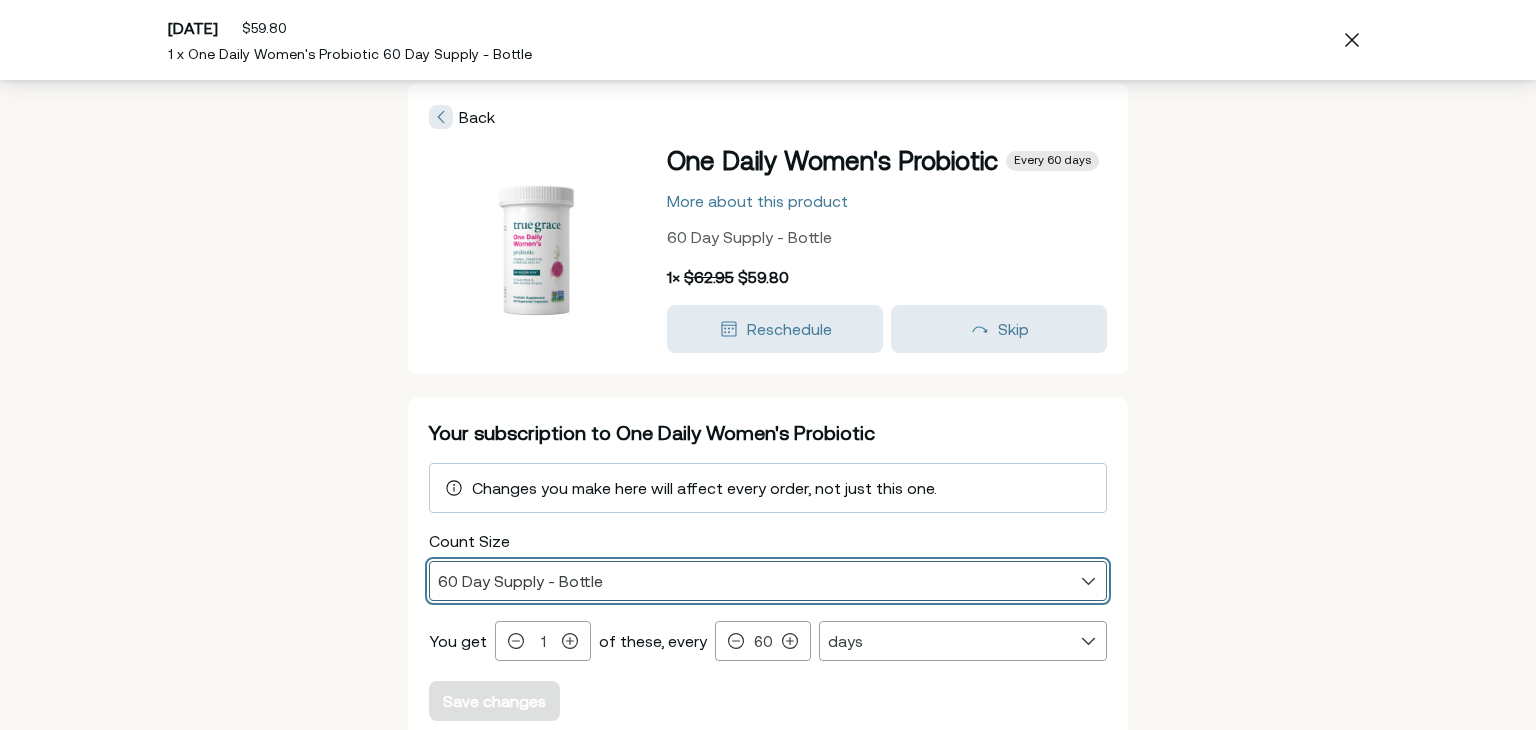 scroll, scrollTop: 0, scrollLeft: 0, axis: both 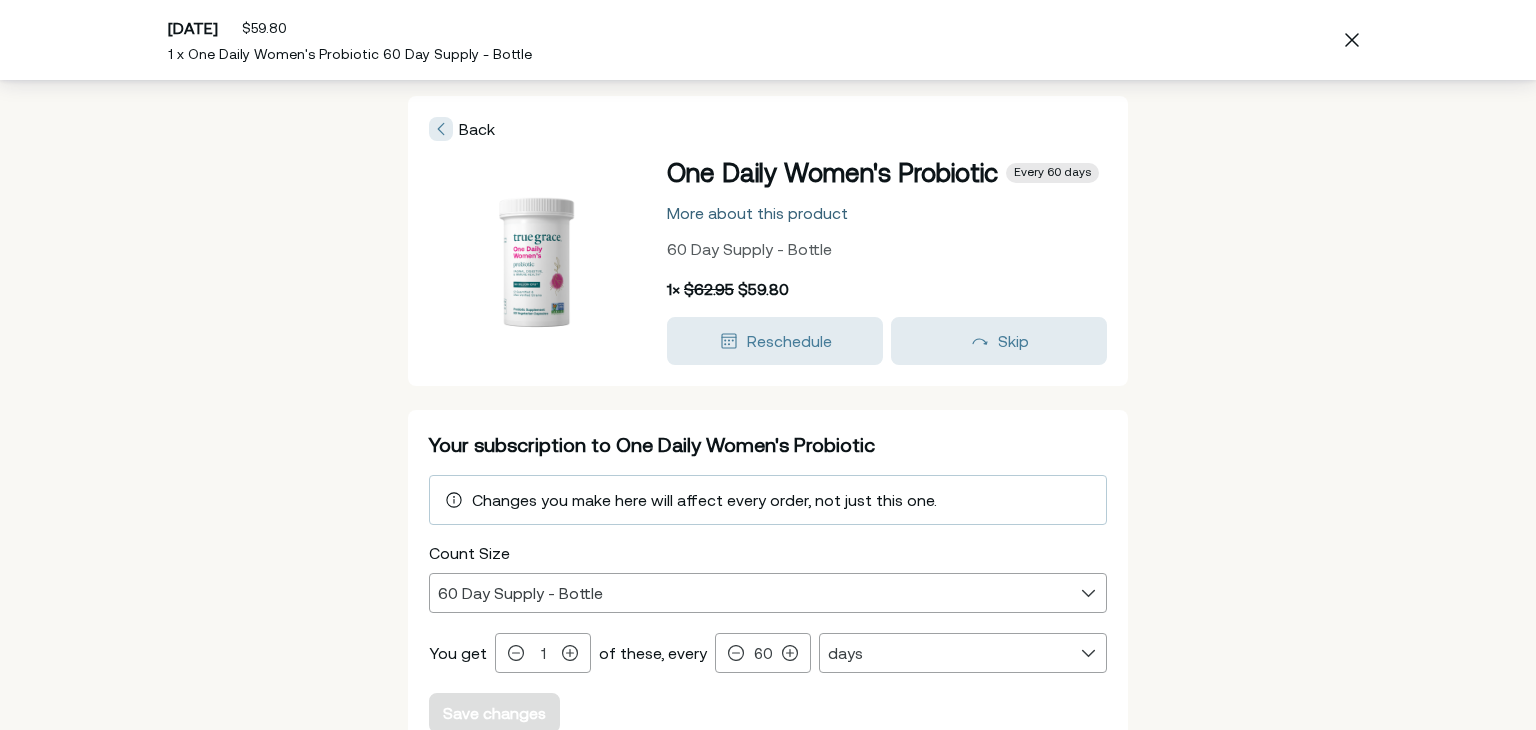 click on "More about this product" at bounding box center [757, 213] 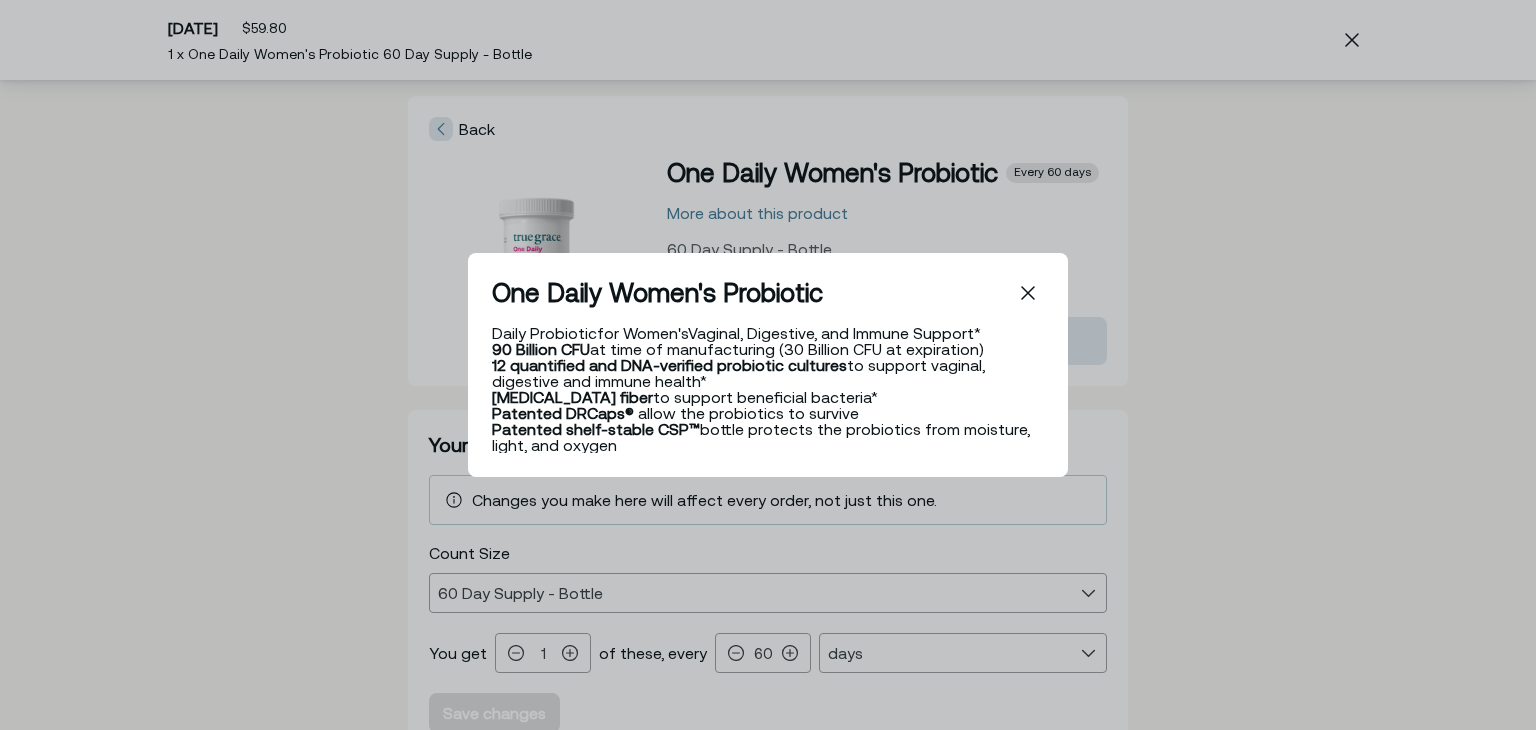 scroll, scrollTop: 0, scrollLeft: 0, axis: both 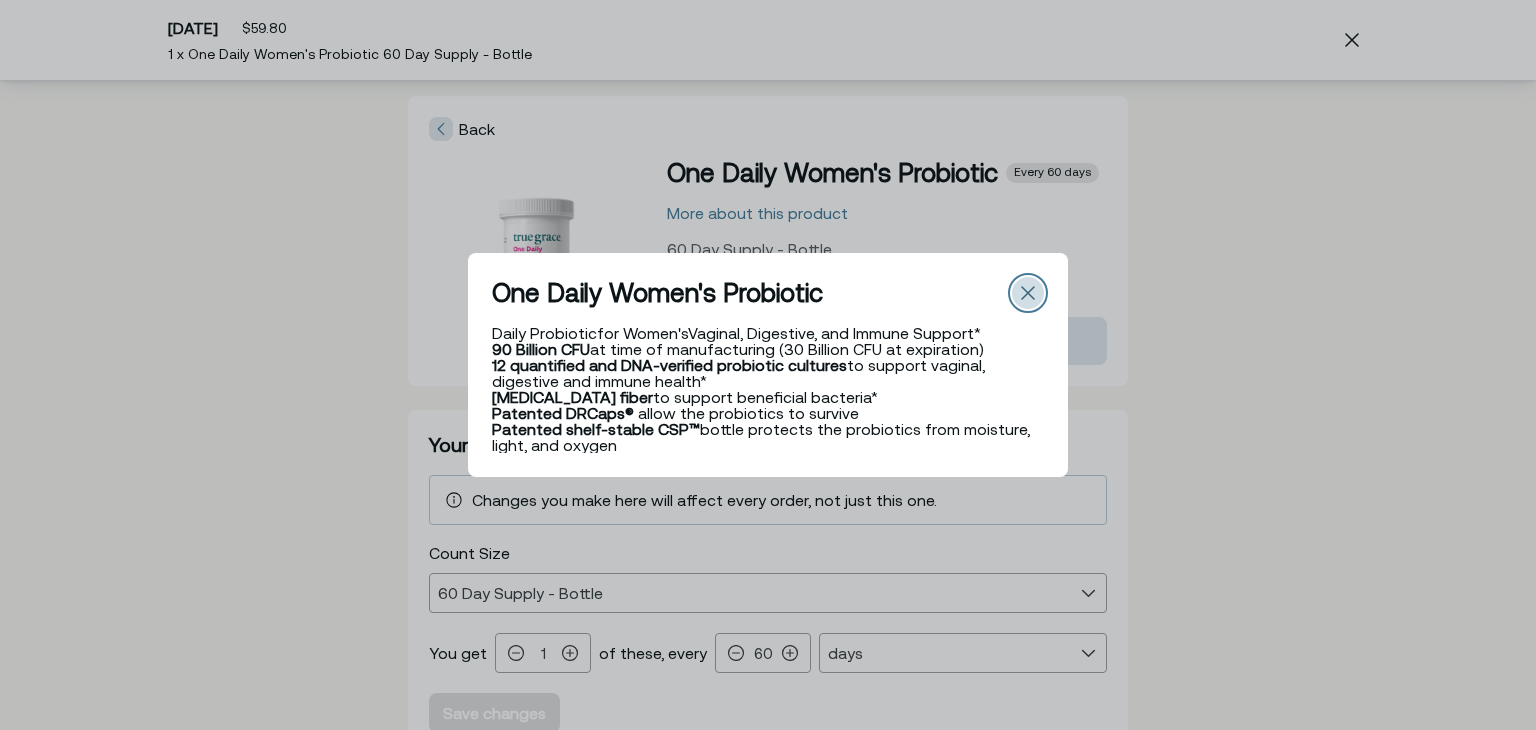 click 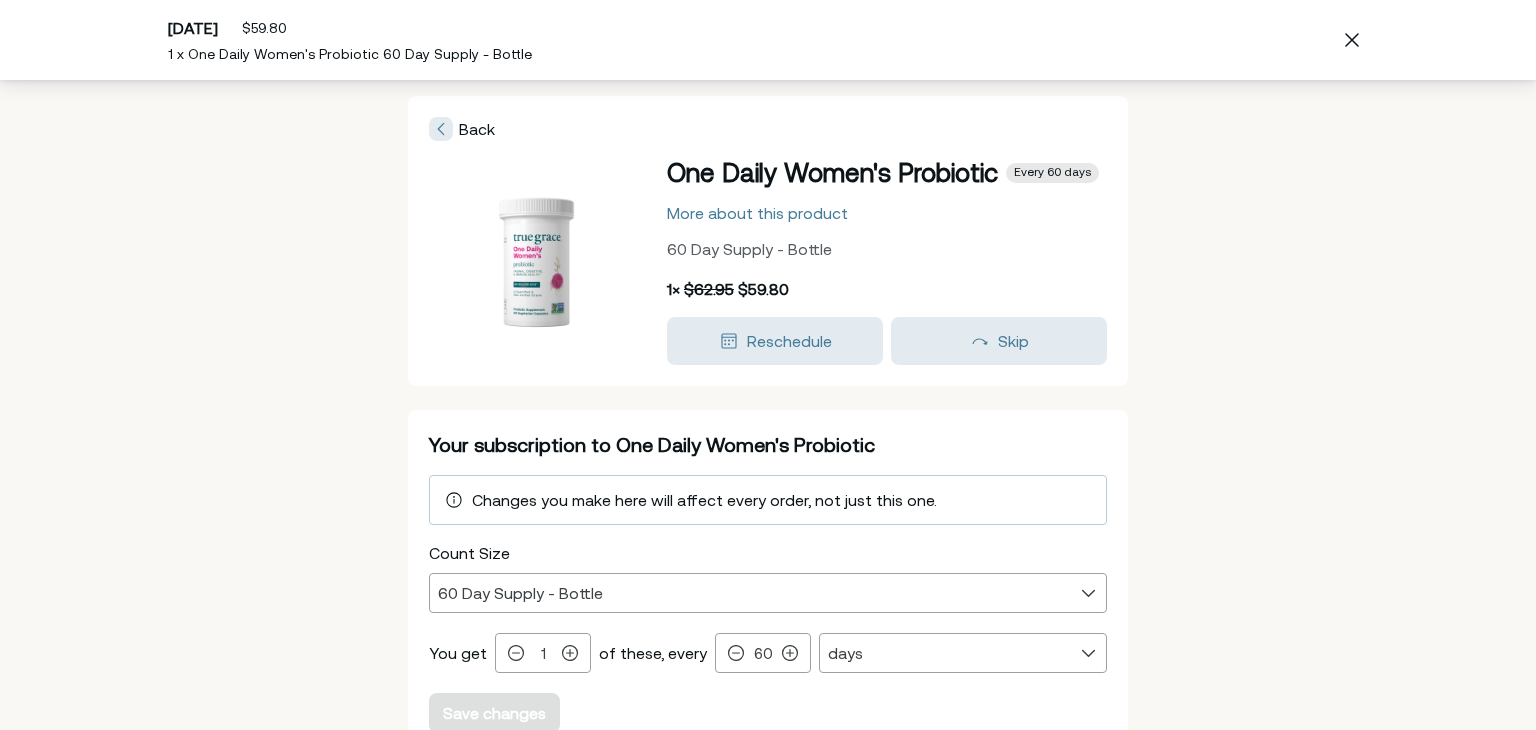 click at bounding box center (536, 261) 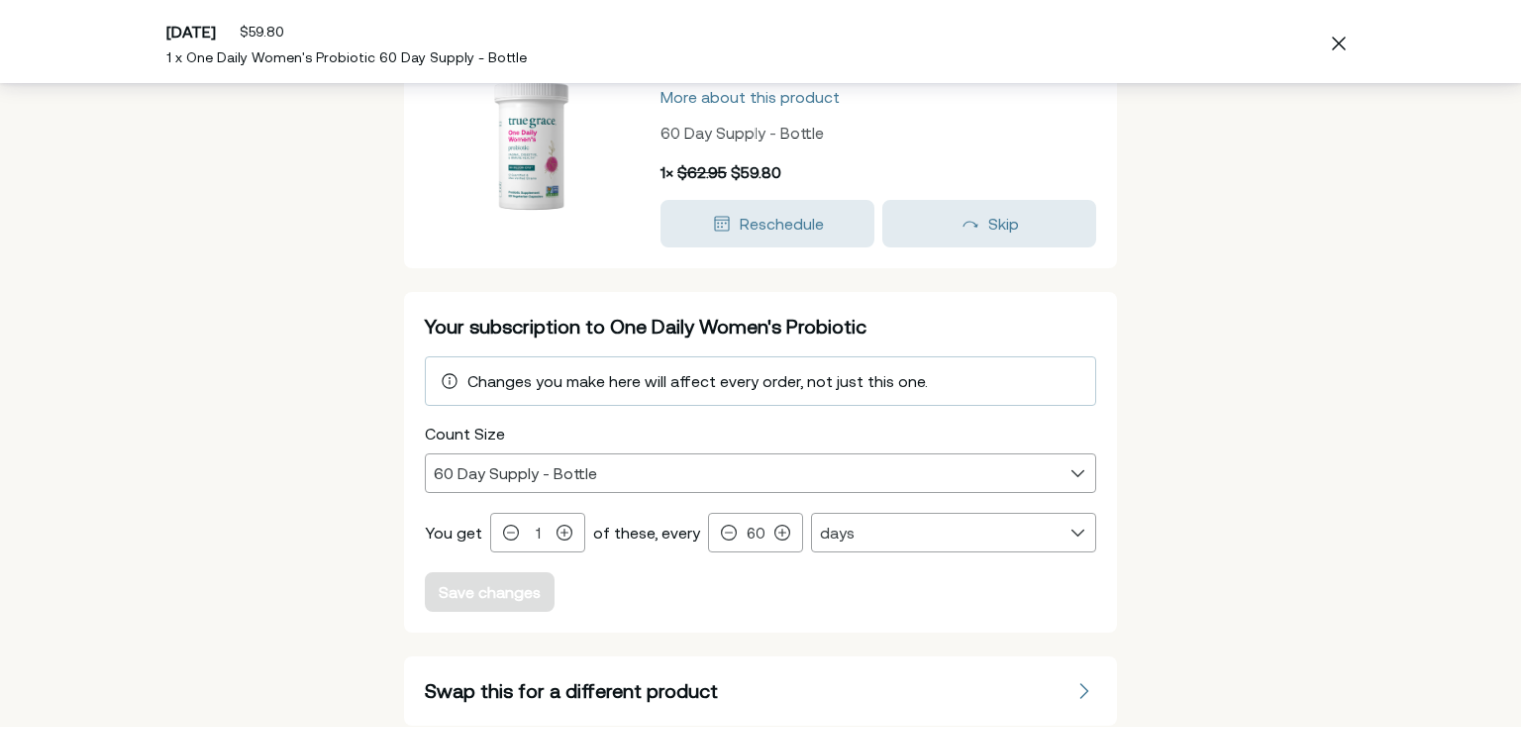scroll, scrollTop: 0, scrollLeft: 0, axis: both 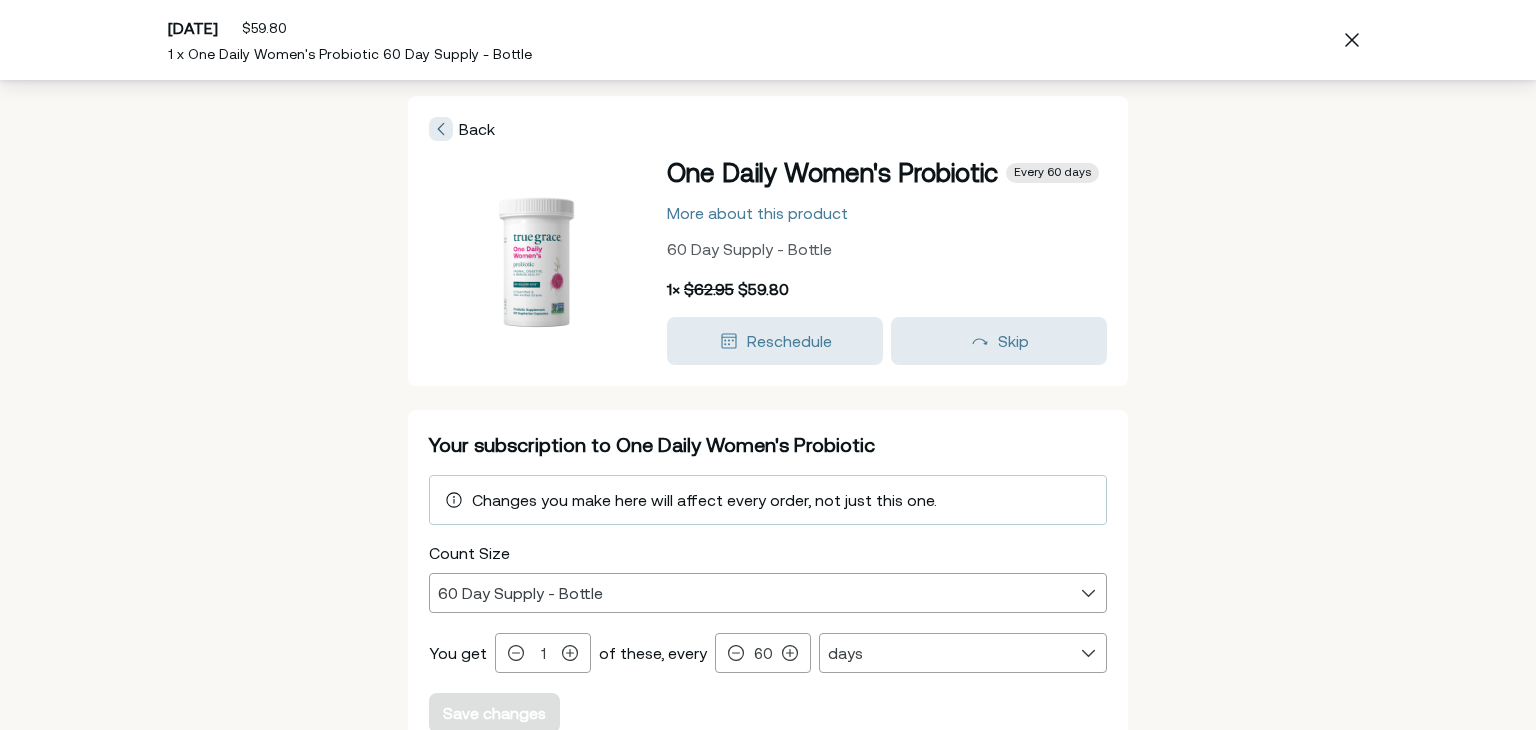 click at bounding box center [441, 129] 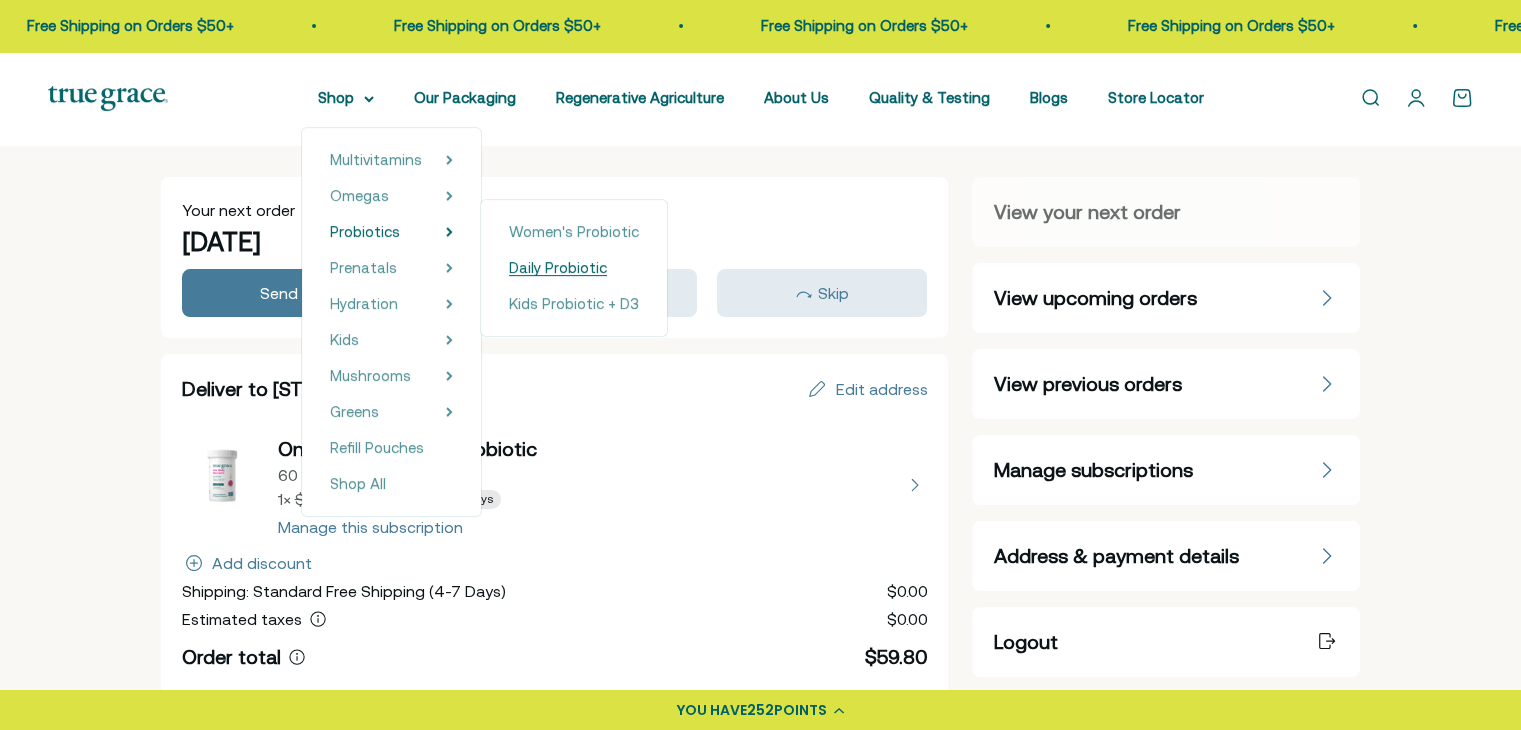 click on "Daily Probiotic" at bounding box center [558, 267] 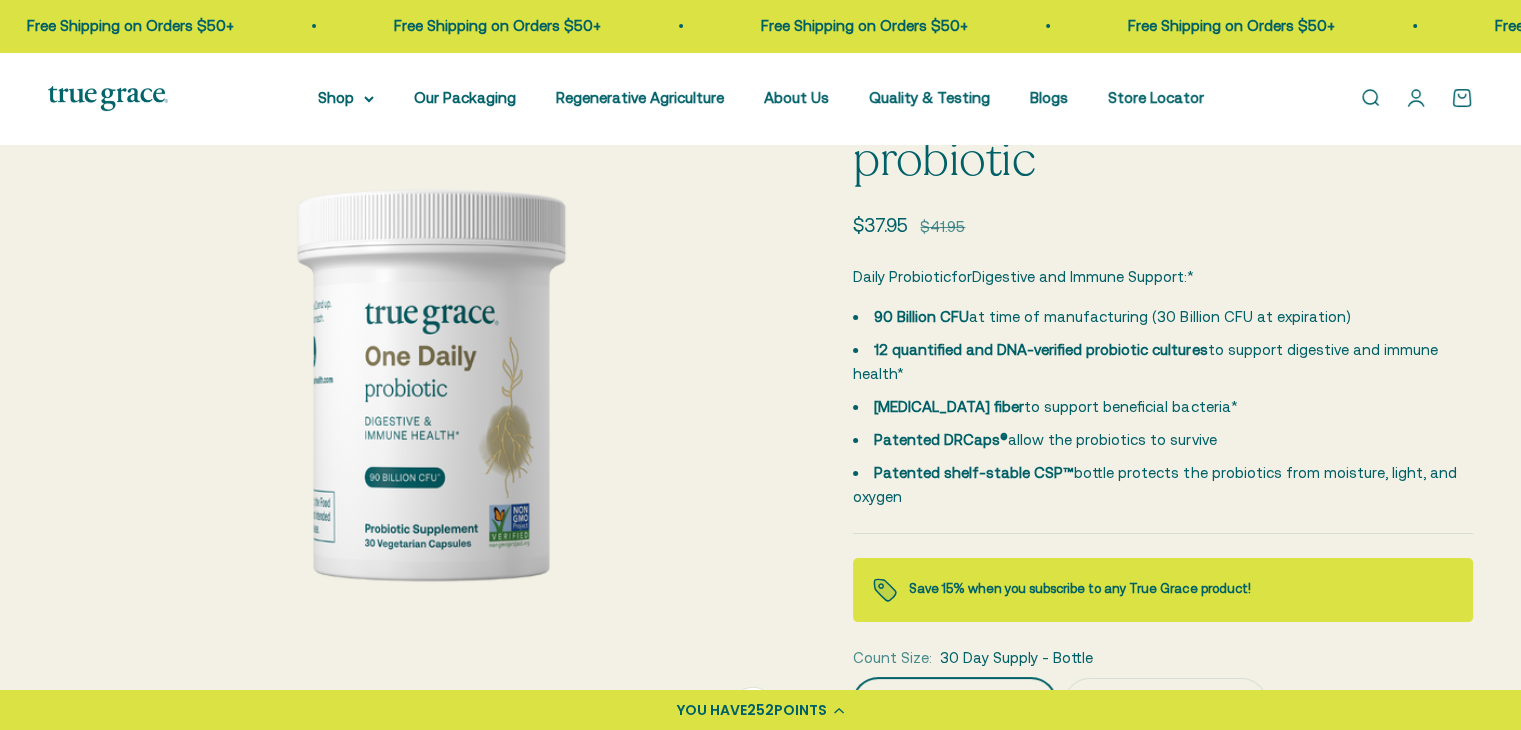 scroll, scrollTop: 0, scrollLeft: 0, axis: both 